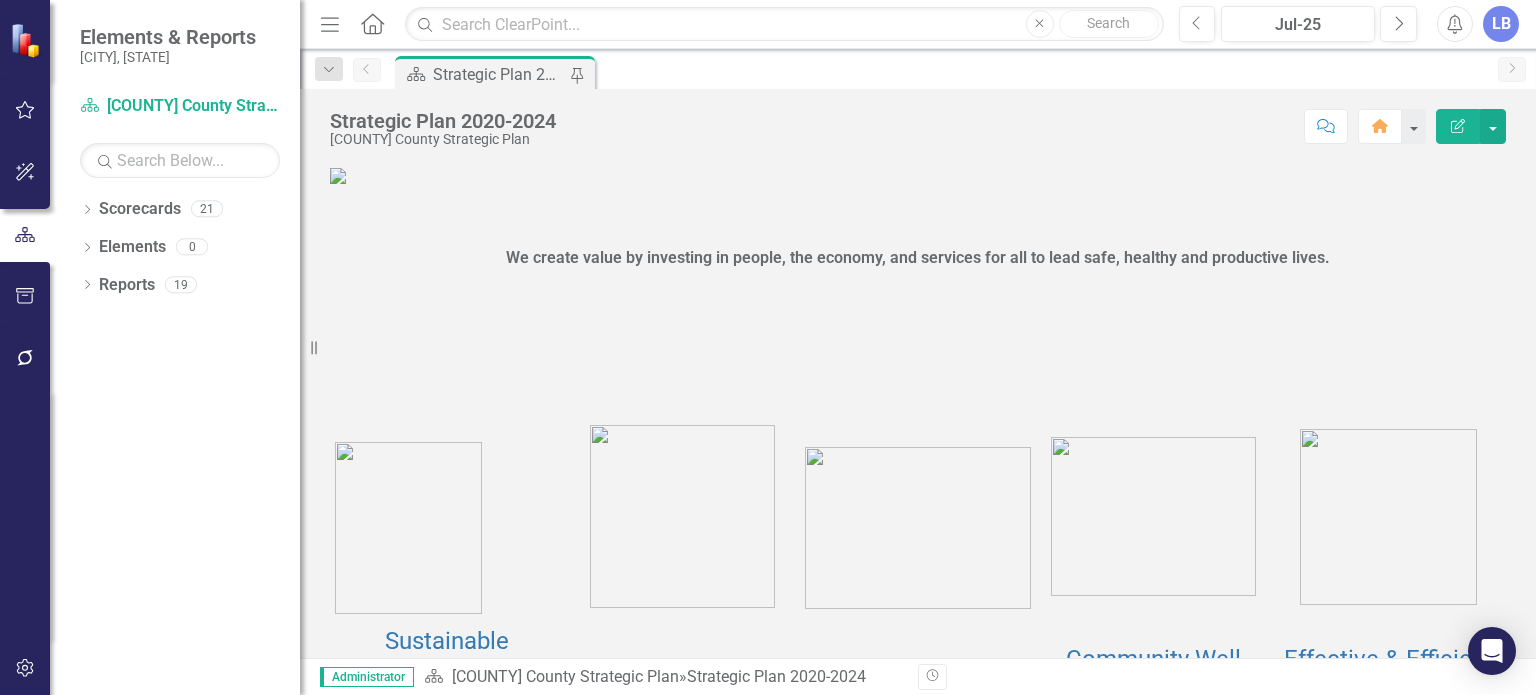 scroll, scrollTop: 0, scrollLeft: 0, axis: both 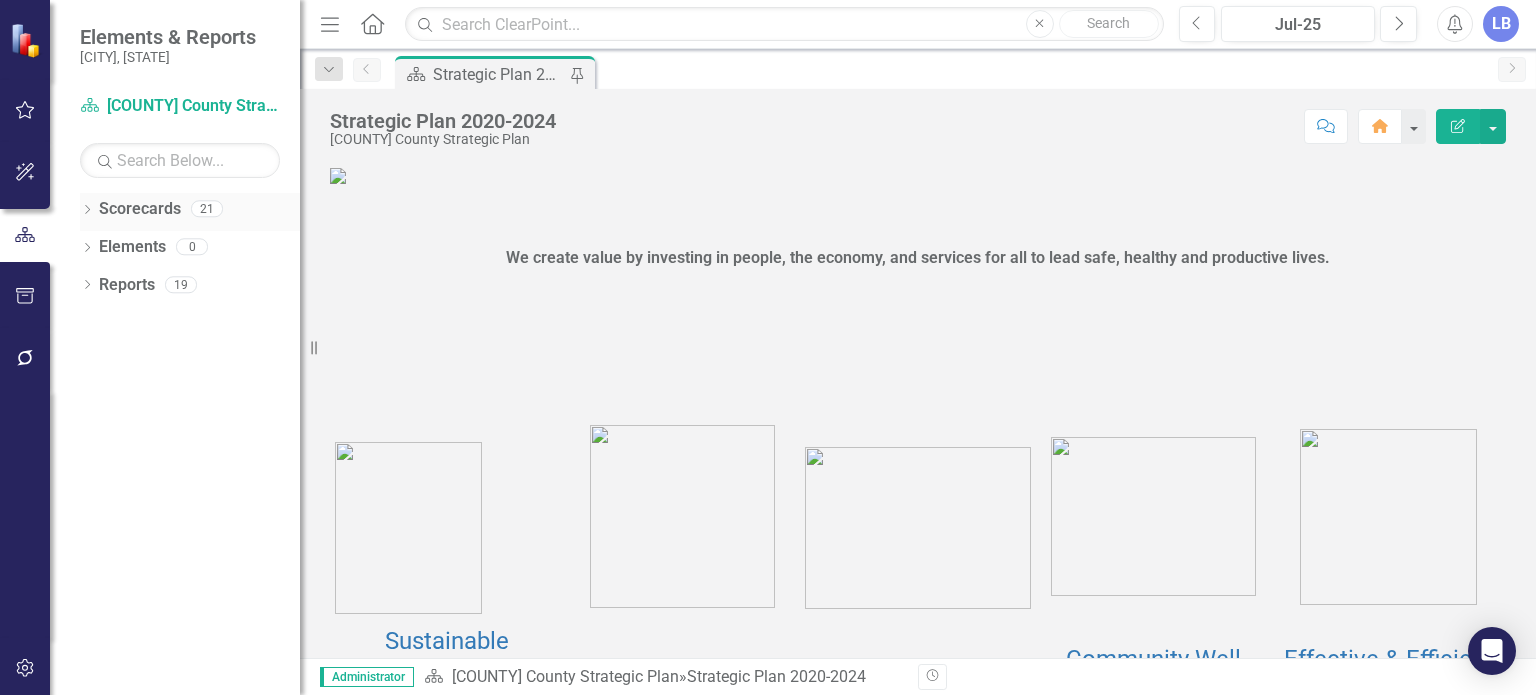 click on "Dropdown" 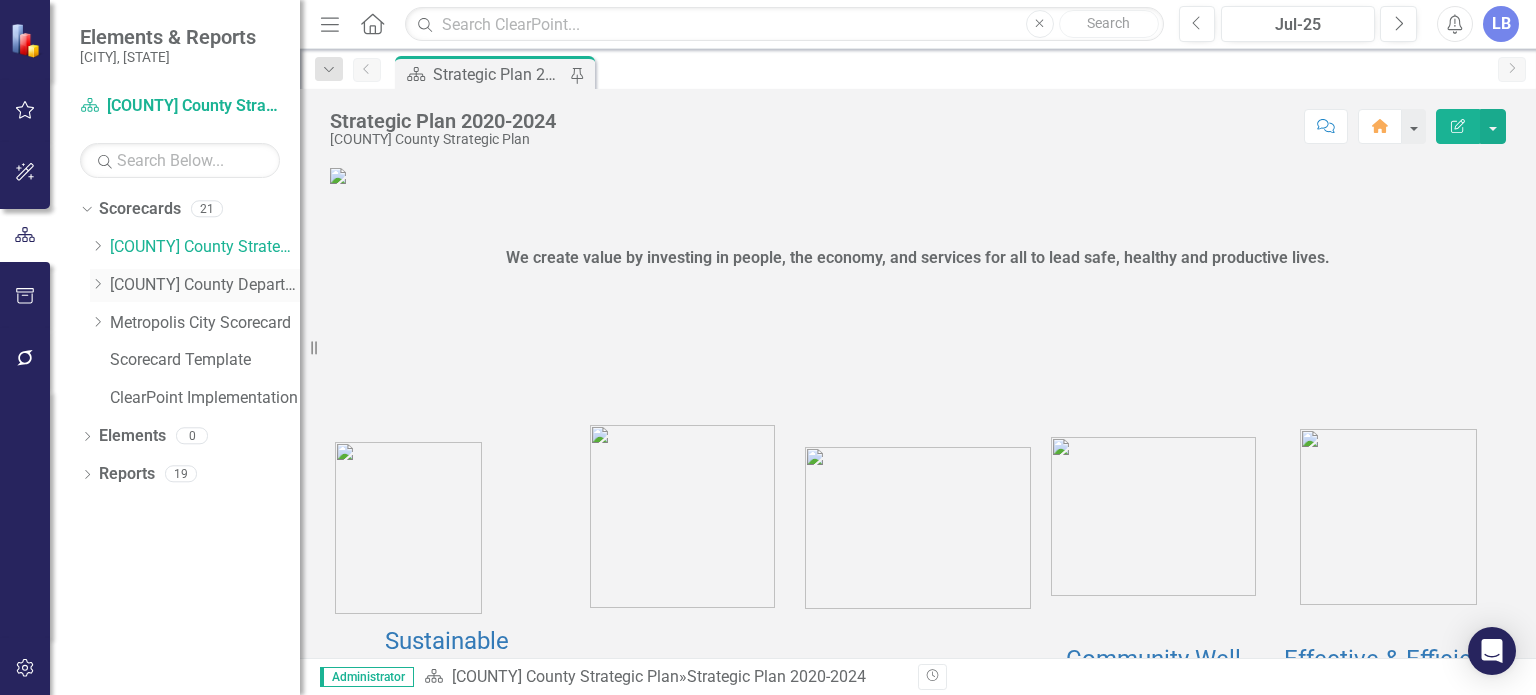 click on "[COUNTY] County Departments" at bounding box center (205, 285) 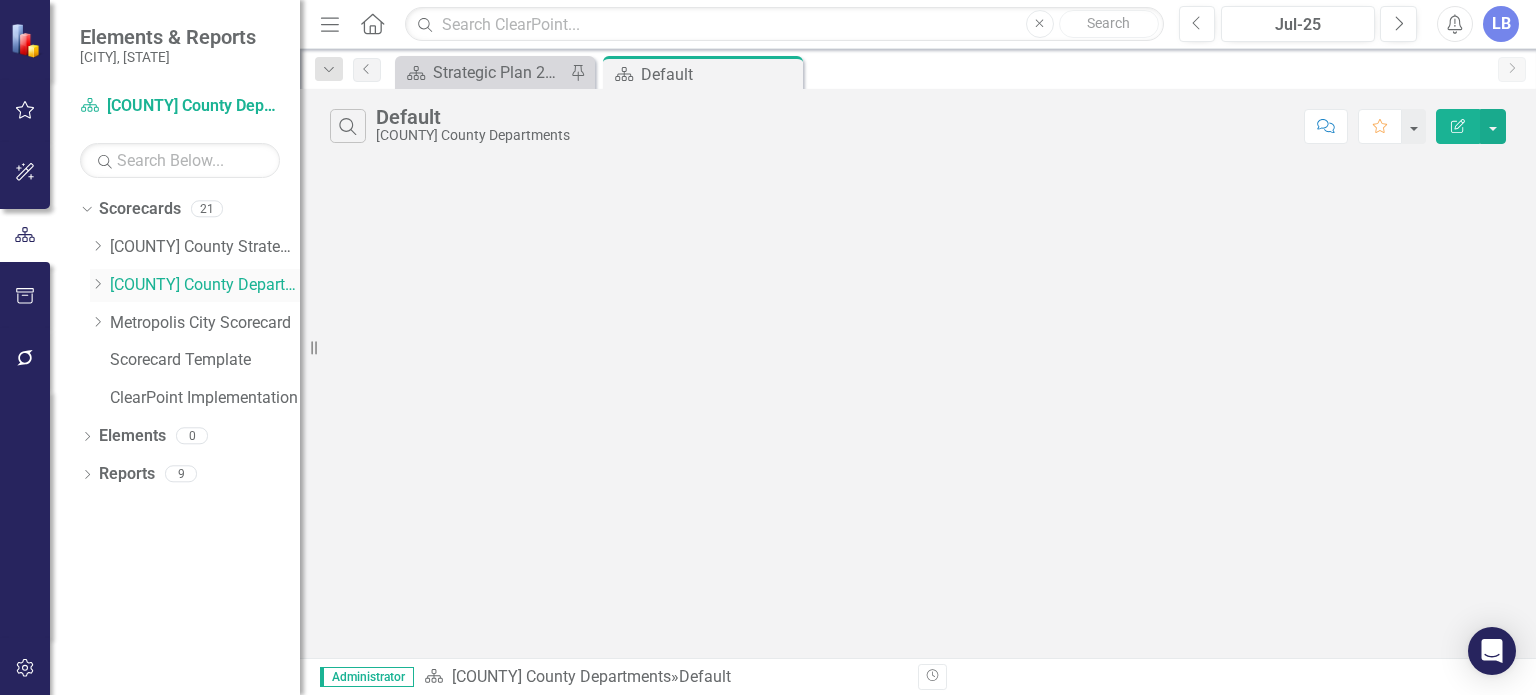 click on "Dropdown" 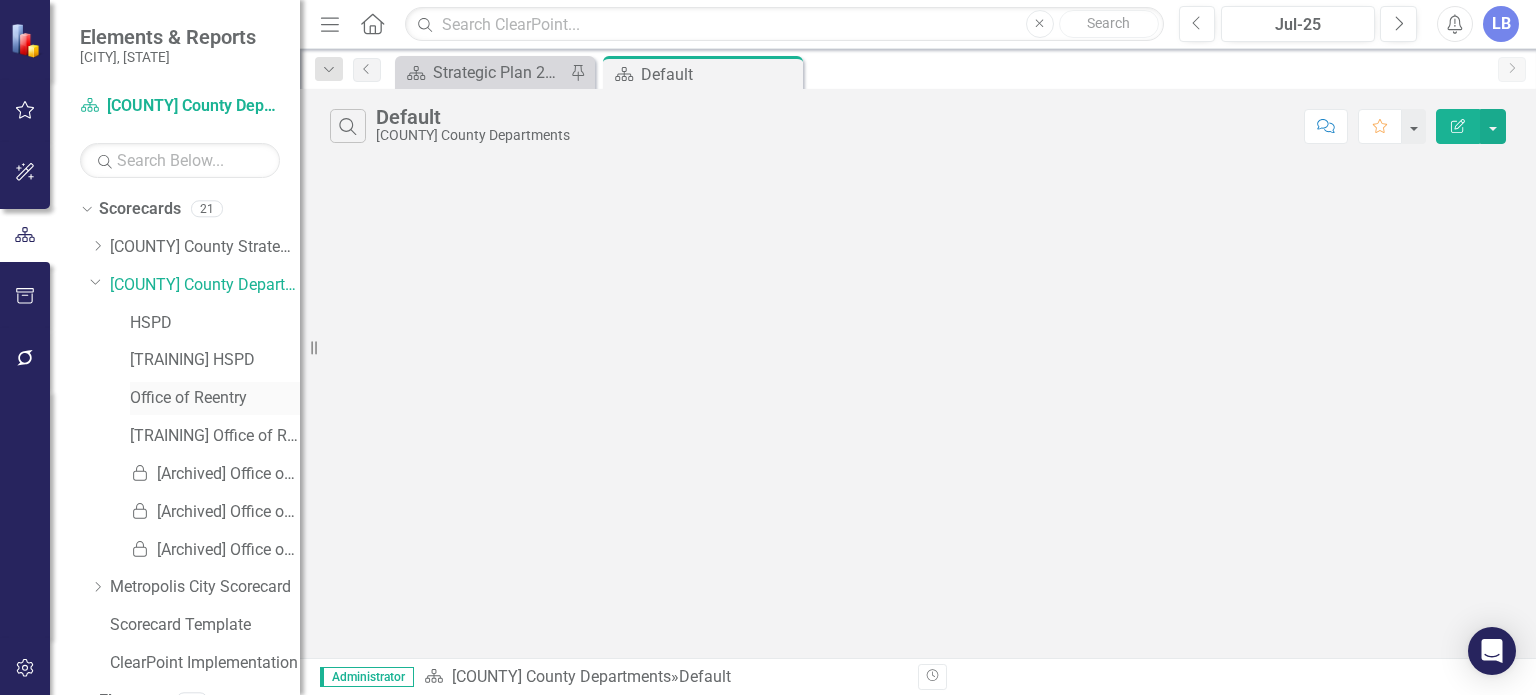 click on "Office of Reentry" at bounding box center [215, 398] 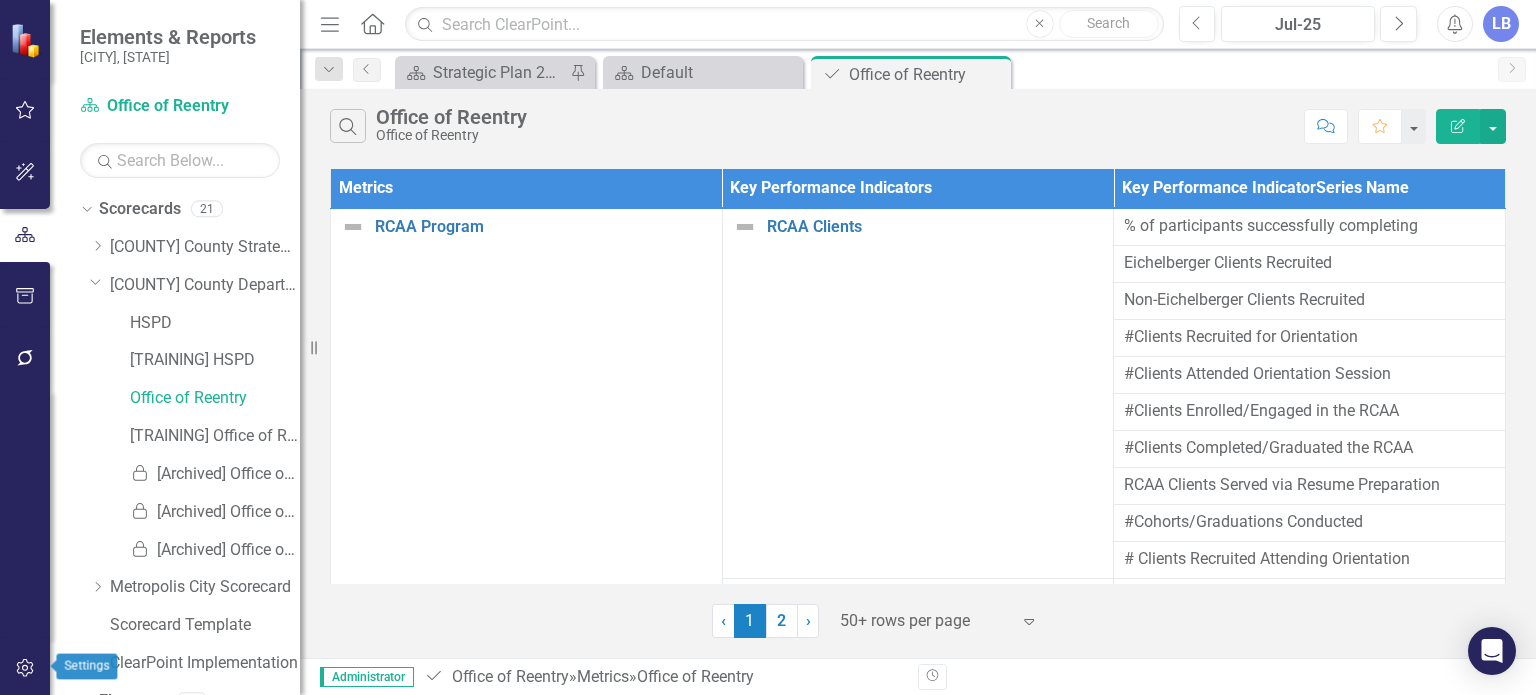 click 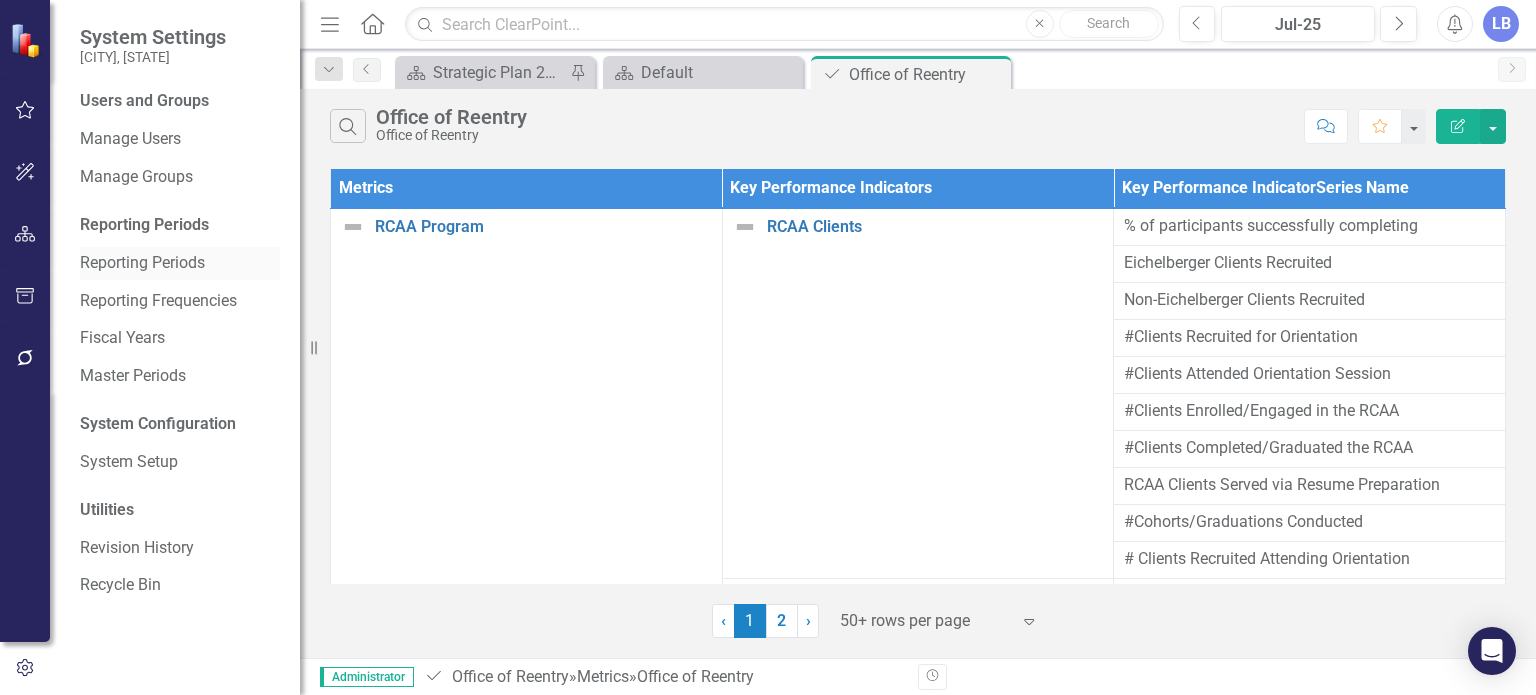 click on "Reporting Periods" at bounding box center (180, 263) 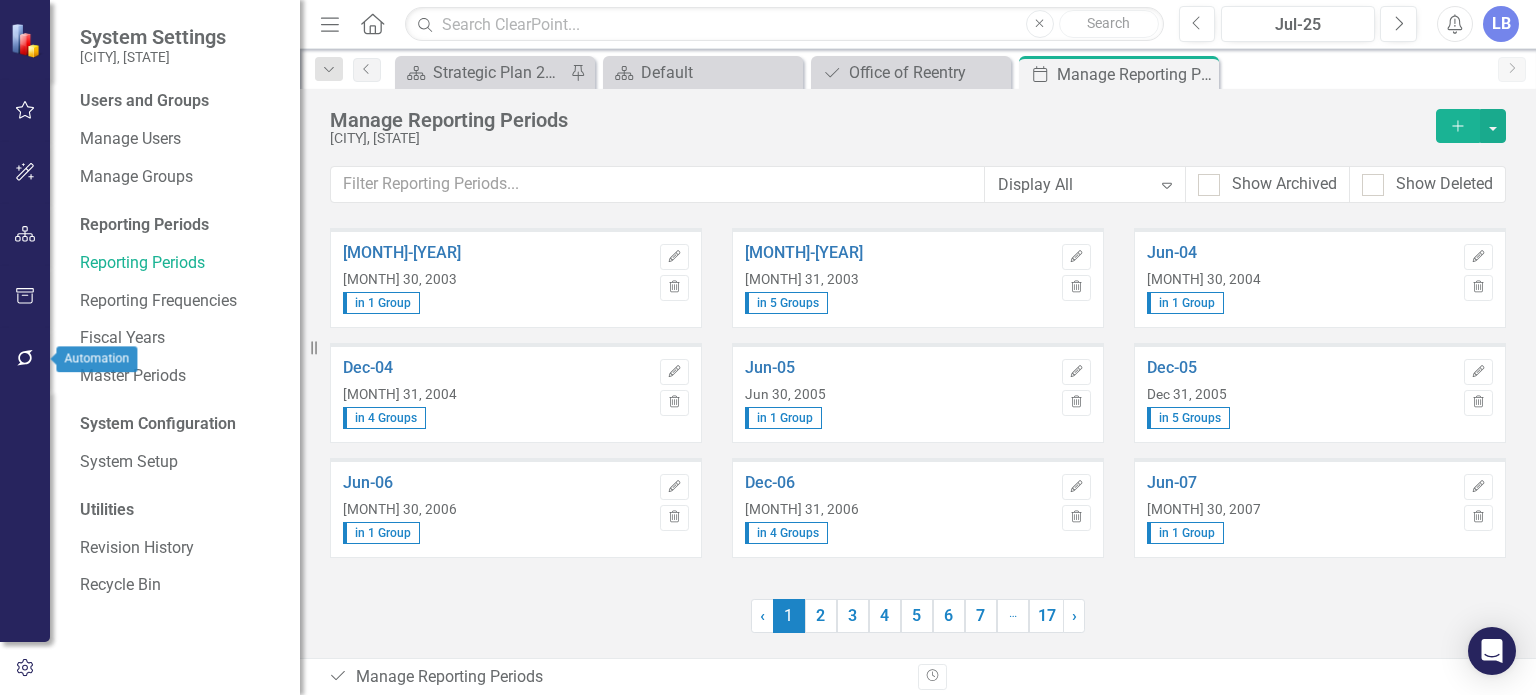 click 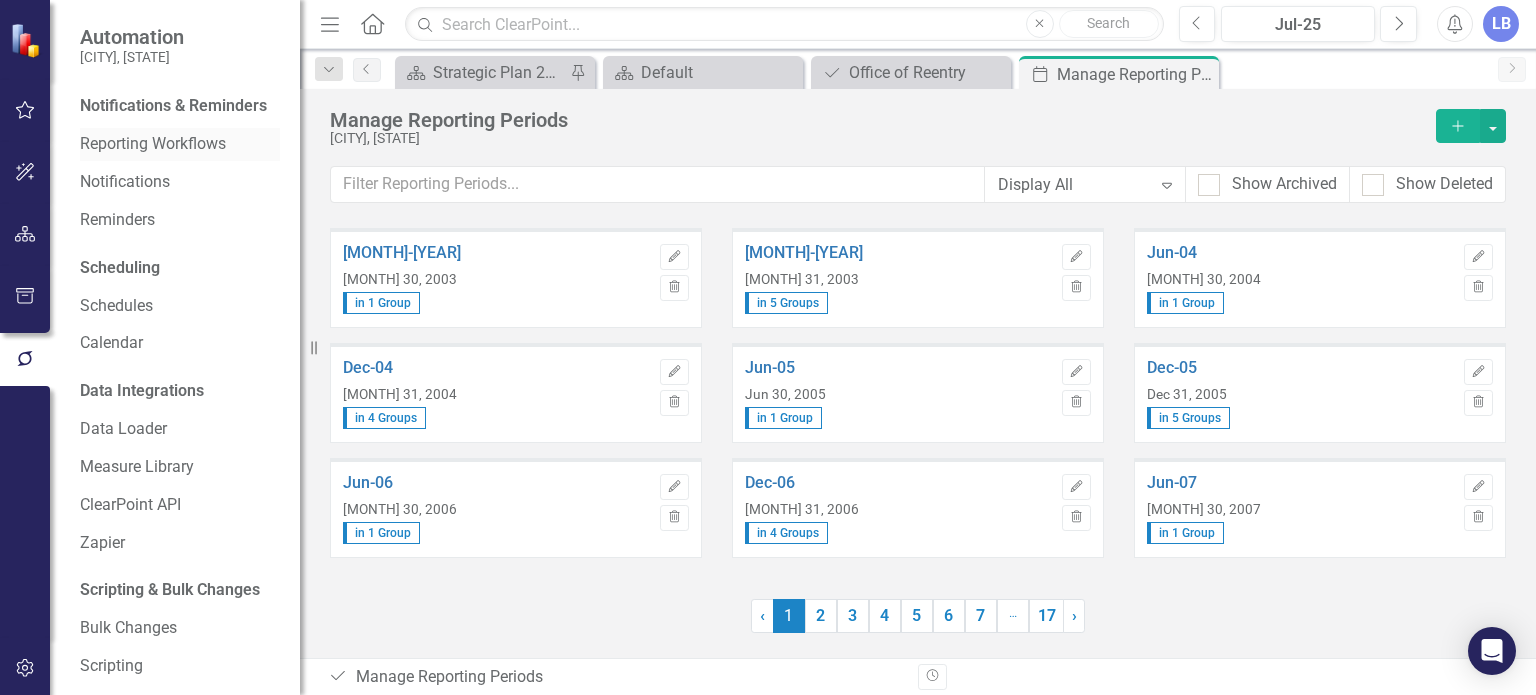 click on "Reporting Workflows" at bounding box center [180, 144] 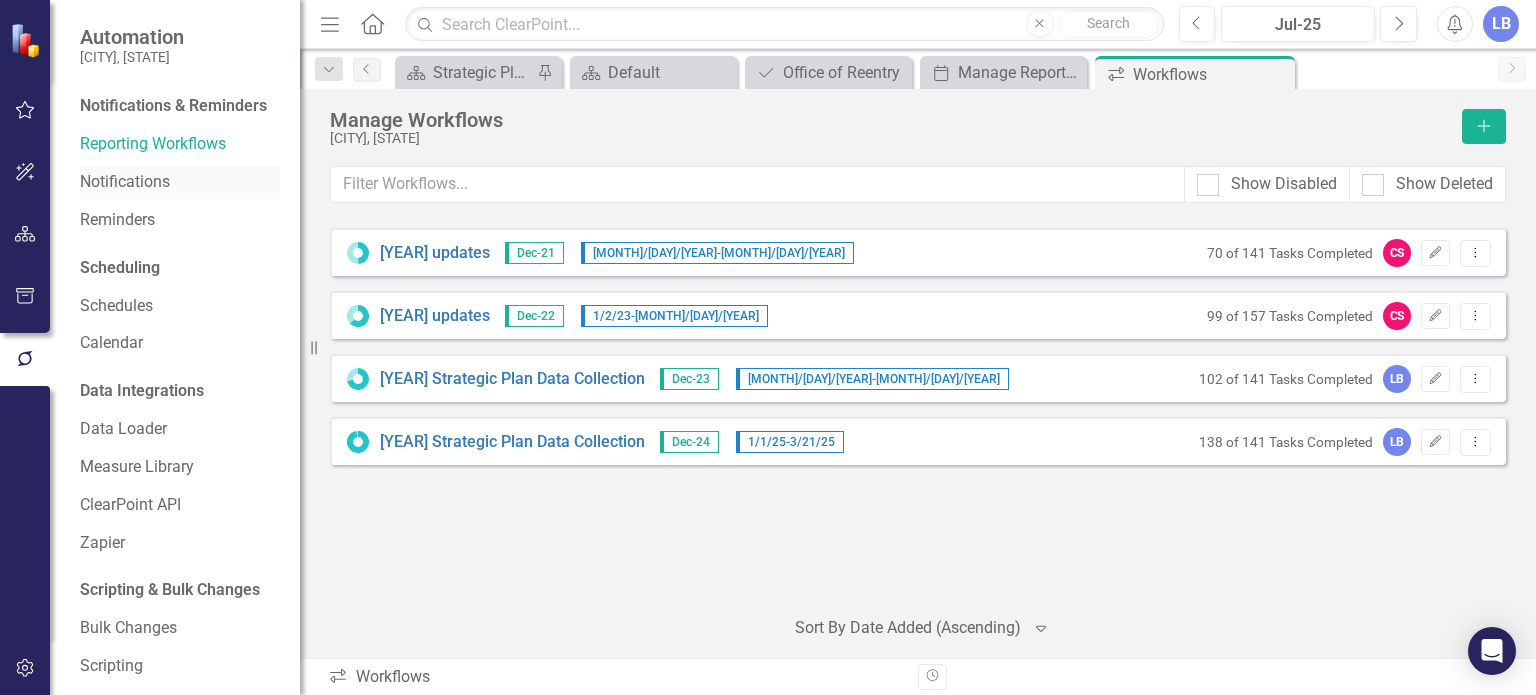 click on "Notifications" at bounding box center [180, 182] 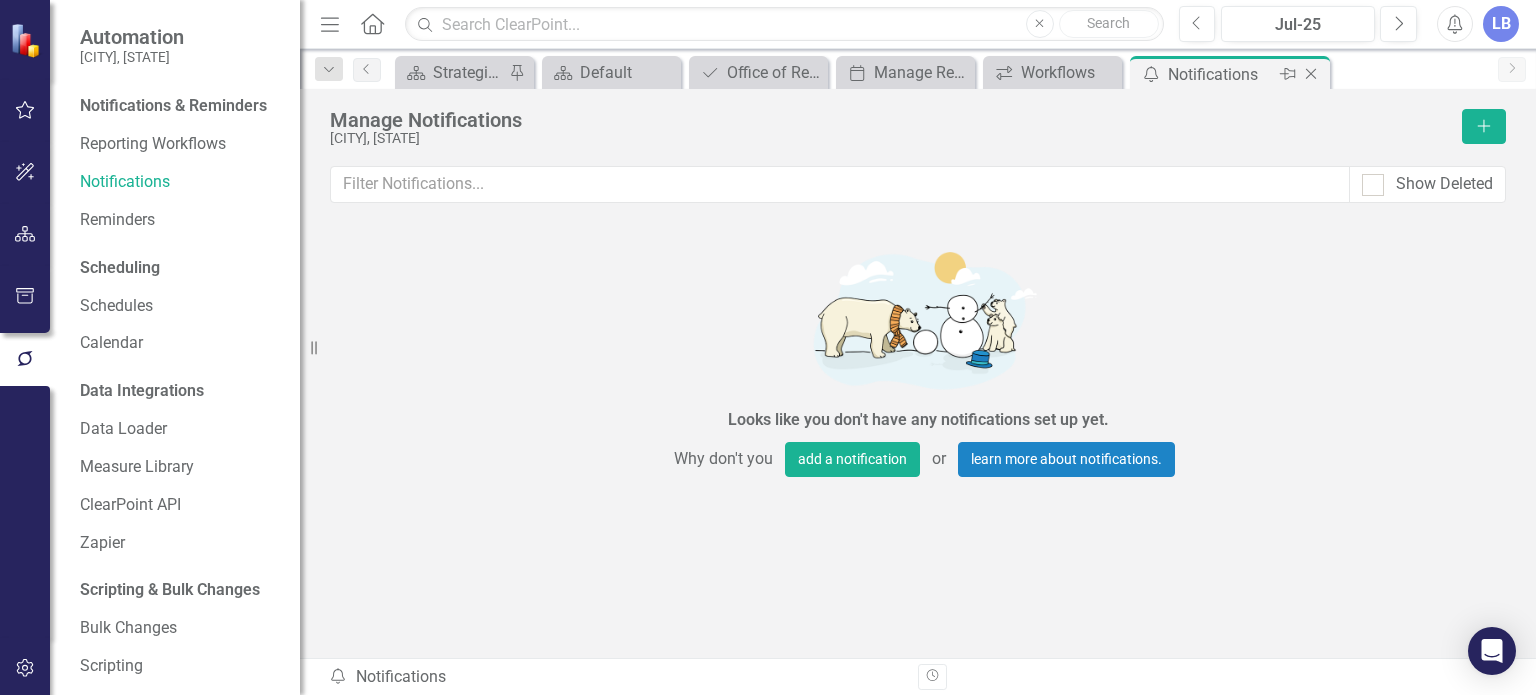 click 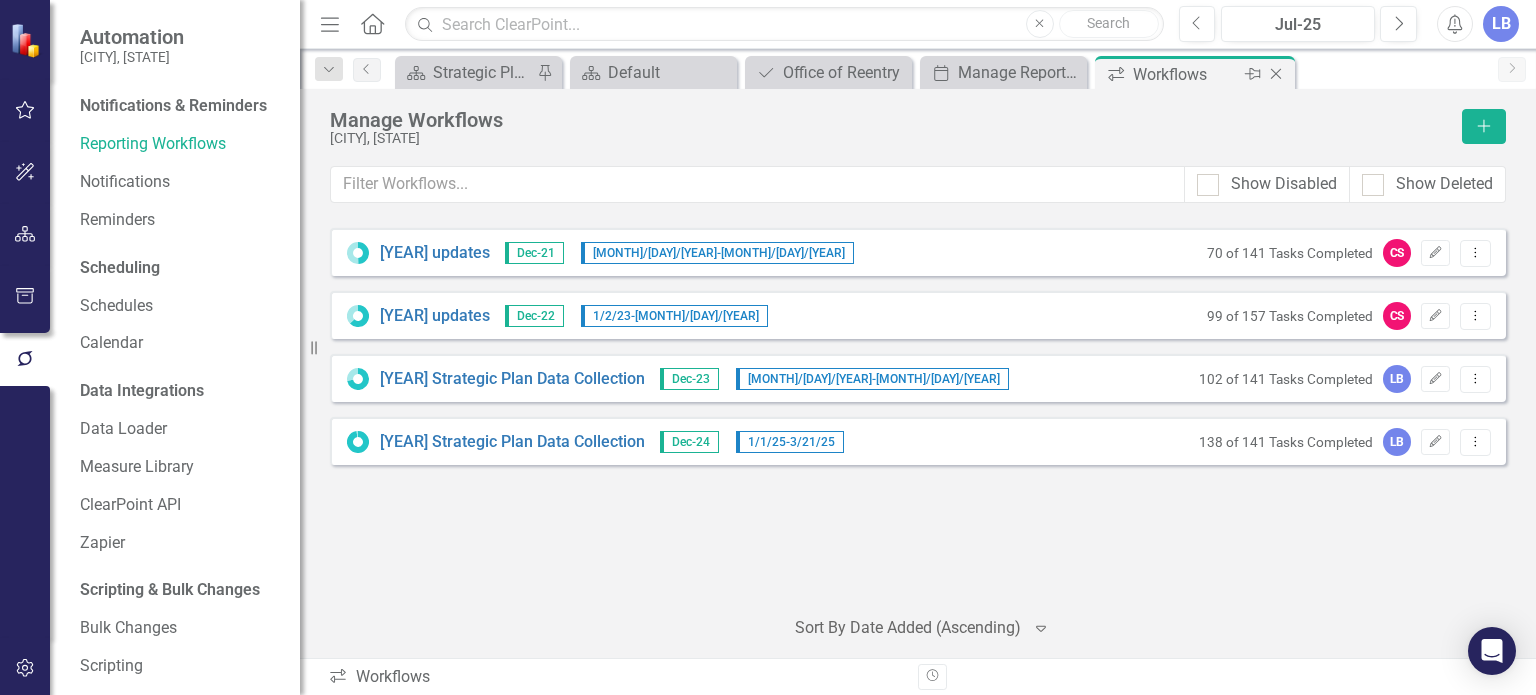 click on "Close" 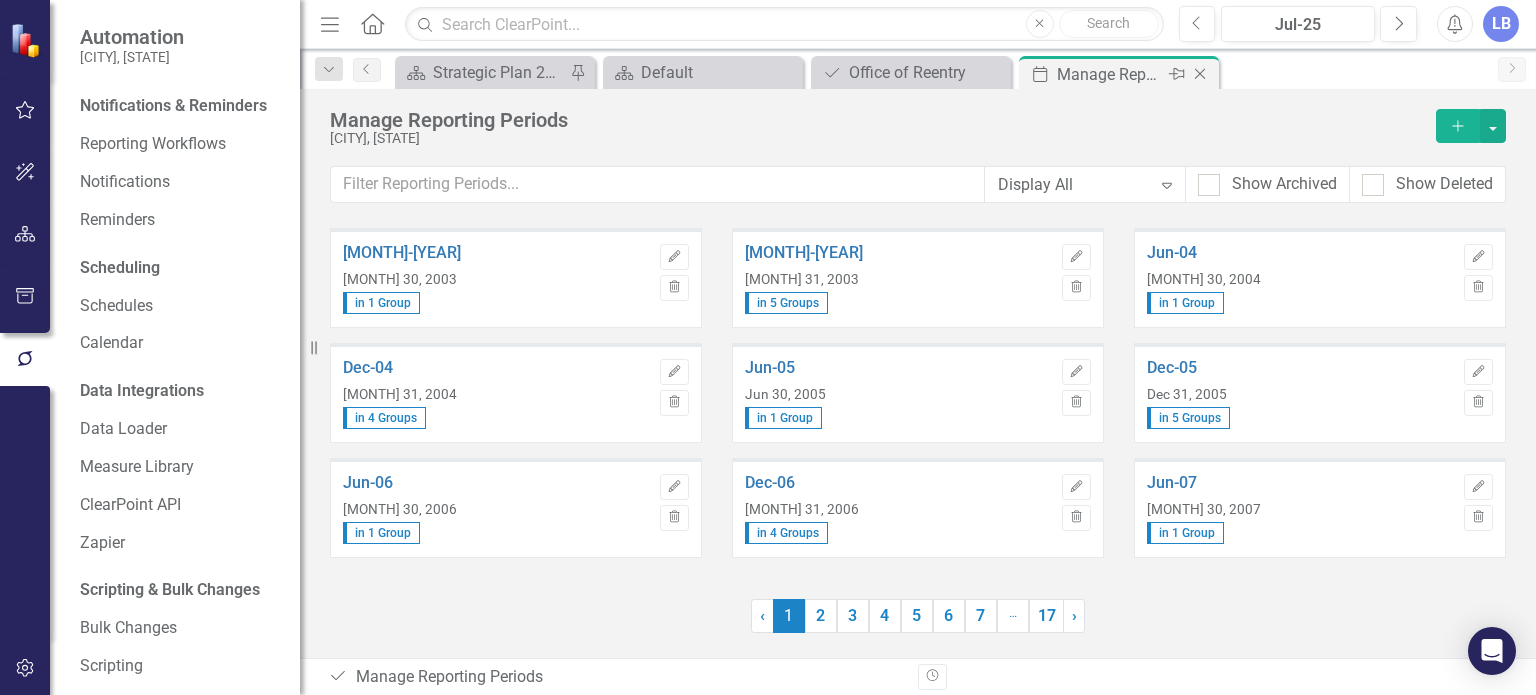 click on "Close" at bounding box center (1201, 74) 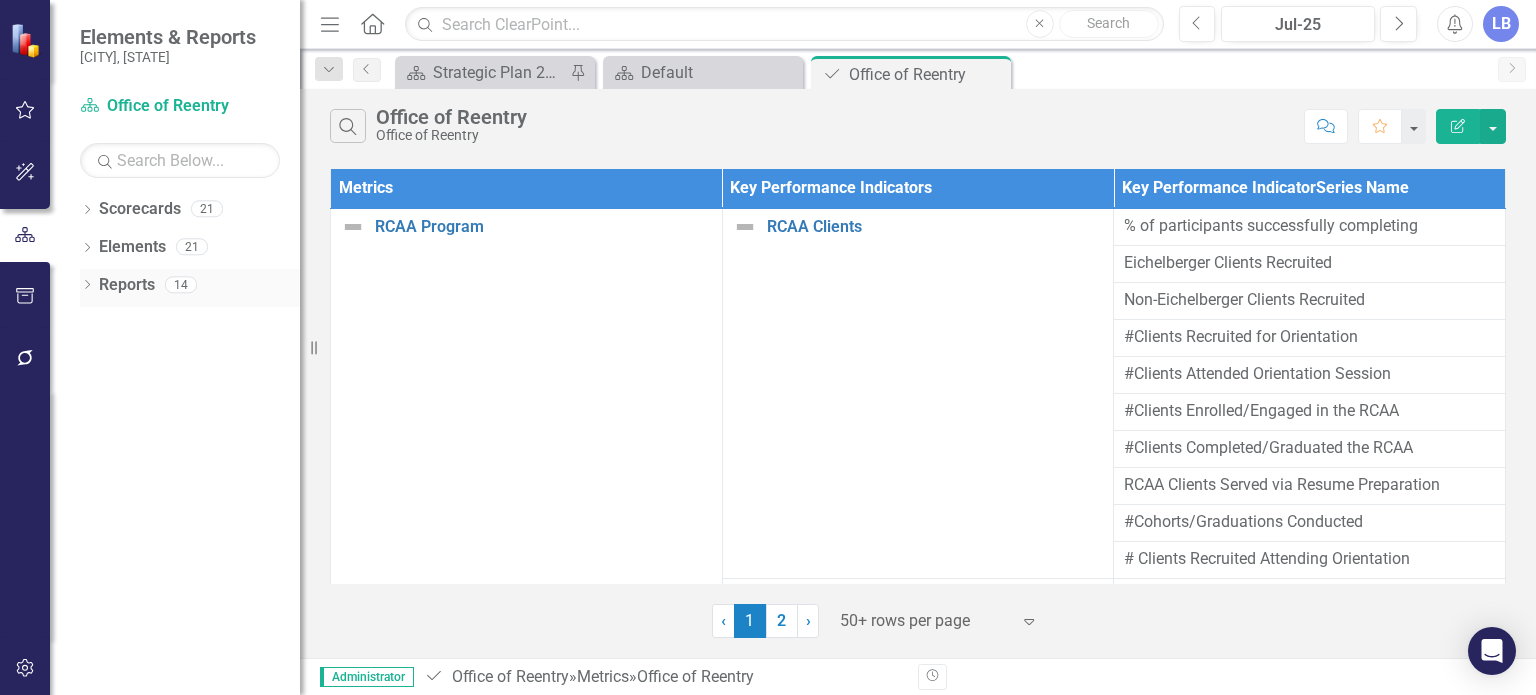 click on "Reports" at bounding box center [127, 285] 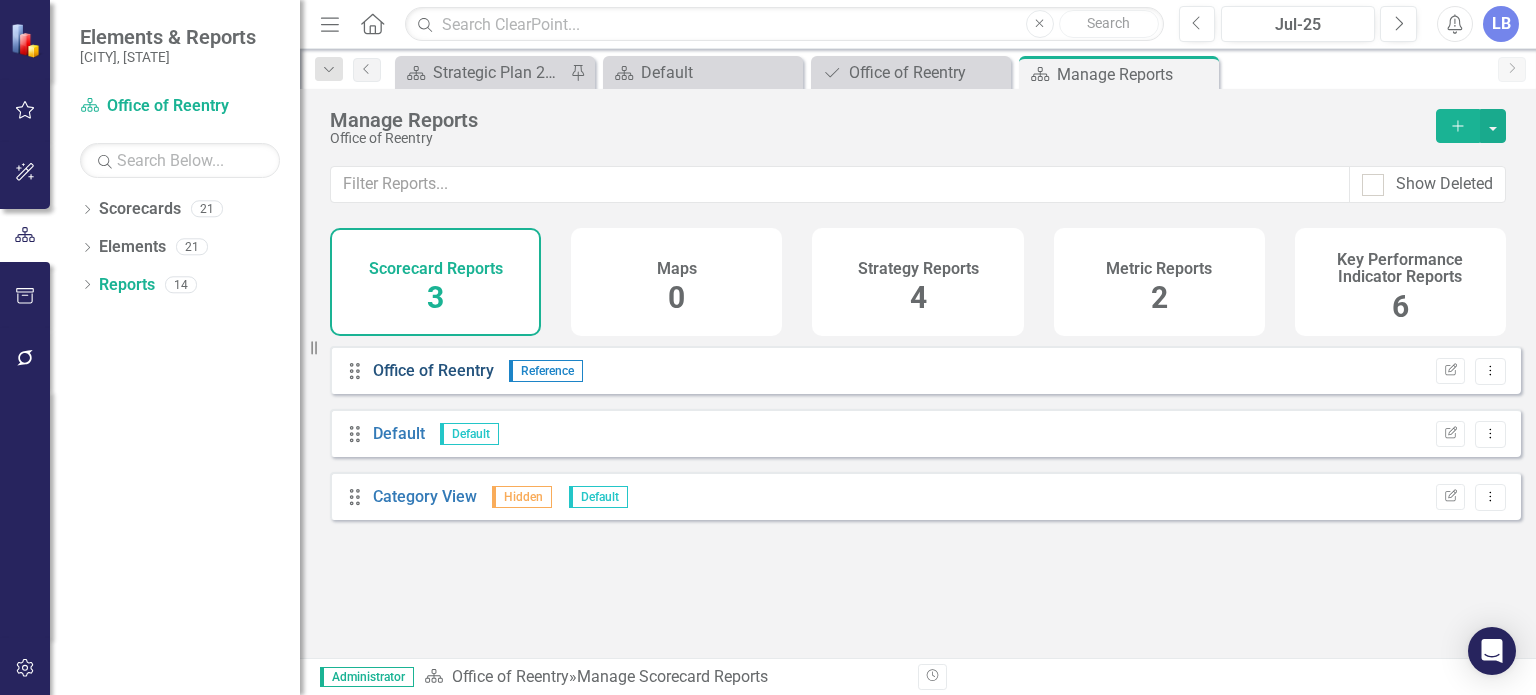 click on "Office of Reentry" at bounding box center [433, 370] 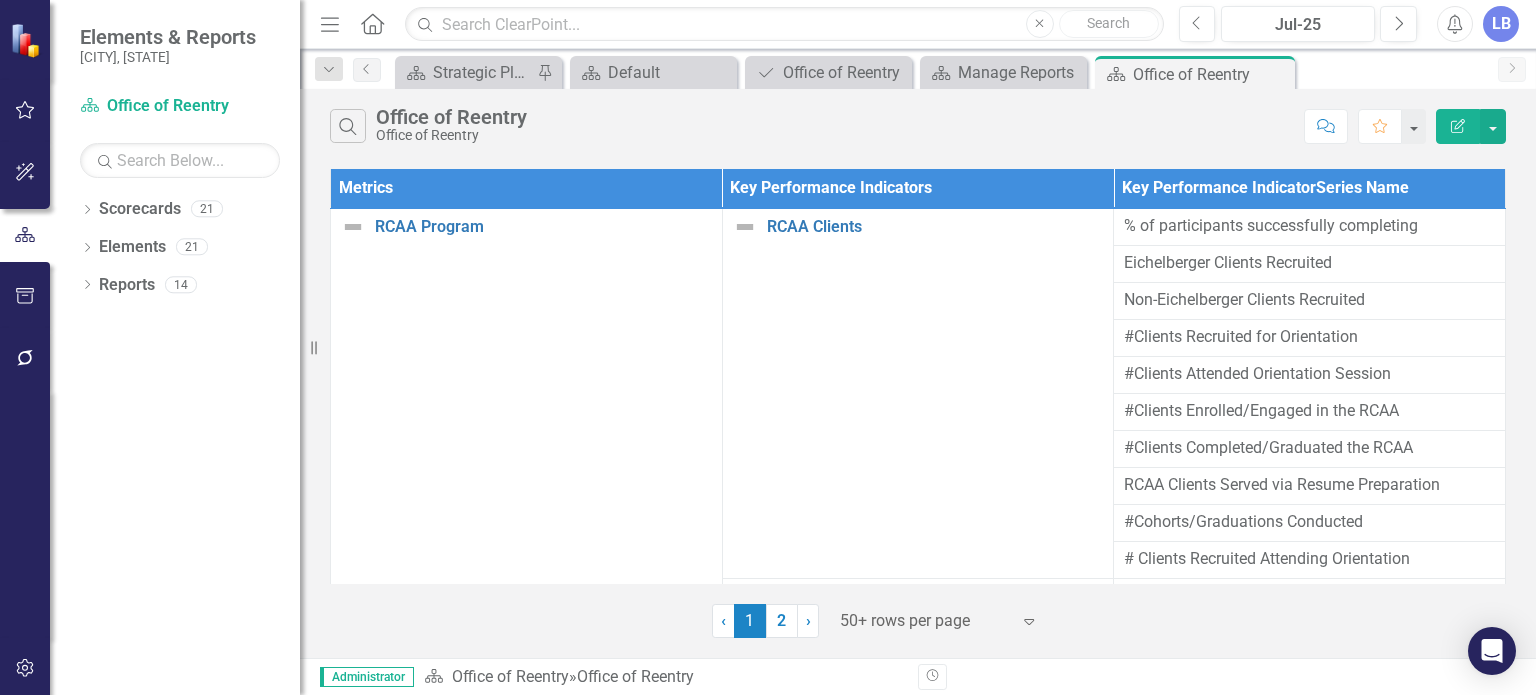 click on "Dropdown Scorecards 21 Dropdown [COUNTY] Strategic Plan Sustainable Community Infrastructure [TRAINING] Sustainable Community Infrastructure Economic Stability Thriving Youth Community Well-Being Effective & Efficient Government Dropdown [COUNTY] Departments HSPD [TRAINING] HSPD Office of Reentry [TRAINING] Office of Reentry Locked [Archived] Office of Reentry (2024) Locked [Archived] Office of Reentry (2023) Locked [Archived] Office of Reentry (2022) Dropdown [CITY] Scorecard Airport Department Police Department Fire Department Scorecard Template ClearPoint Implementation Dropdown Elements 21 Dropdown Strategy Strategies 0 Dropdown Metric Metrics 5 RCAA Program Eichelberger Program Volunteer Program Other Programs Community Outreach Dropdown Key Performance Indicator KPIs 16 Community Outreach RCAA Clients RCAA Program Demographics RCAA Drug Screening RCAA Job and Advanced Training Placement RCAA Client Resource Referrals RCAA Post Program Commitment Outcomes Volunteer Impact 14 2" at bounding box center [175, 444] 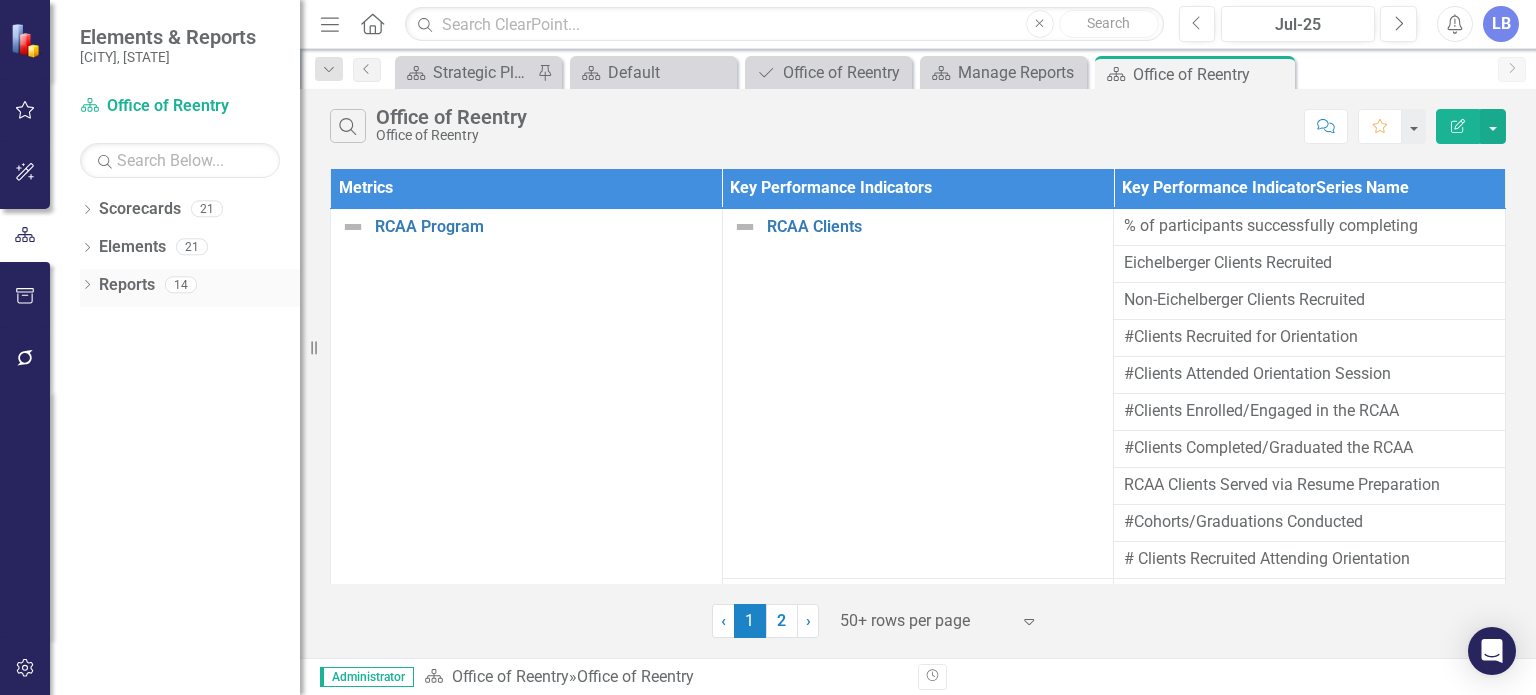 click on "Dropdown" 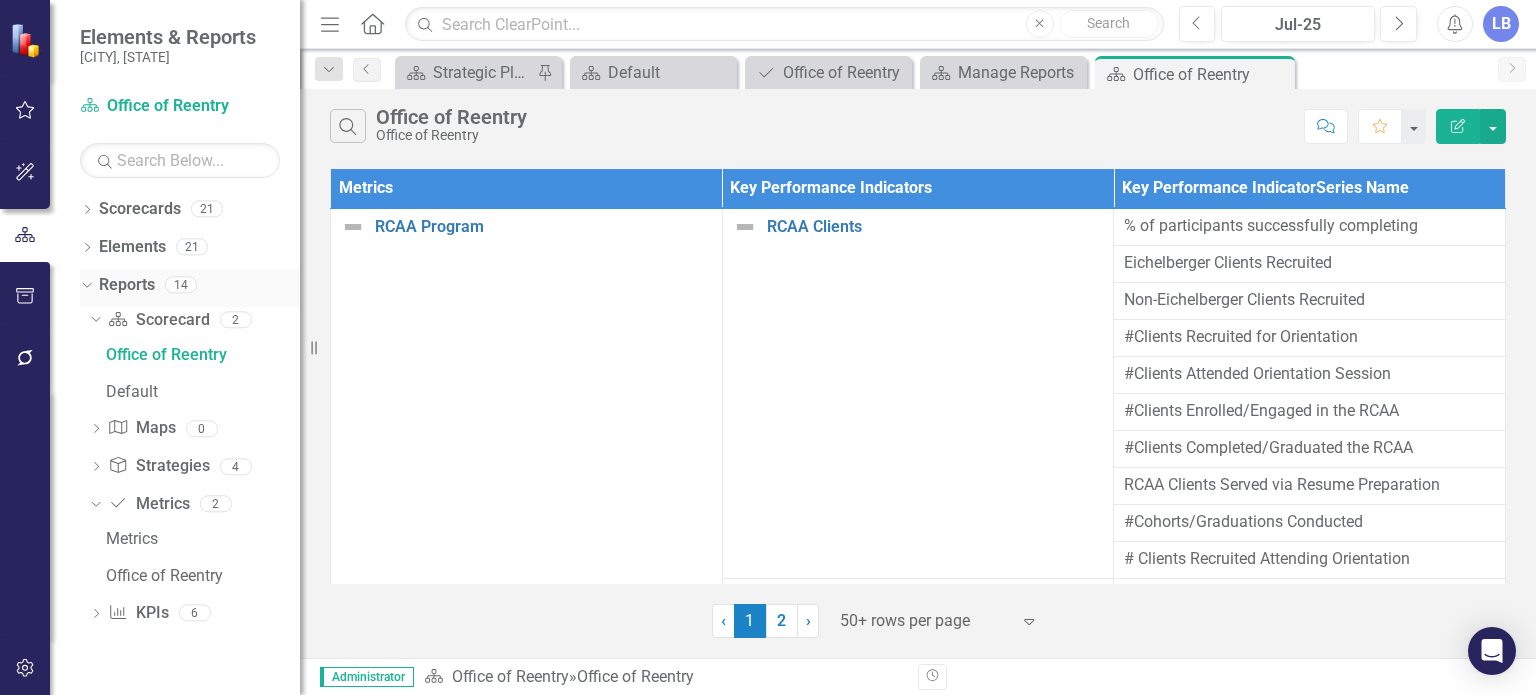 click on "Dropdown Reports 14" at bounding box center (190, 288) 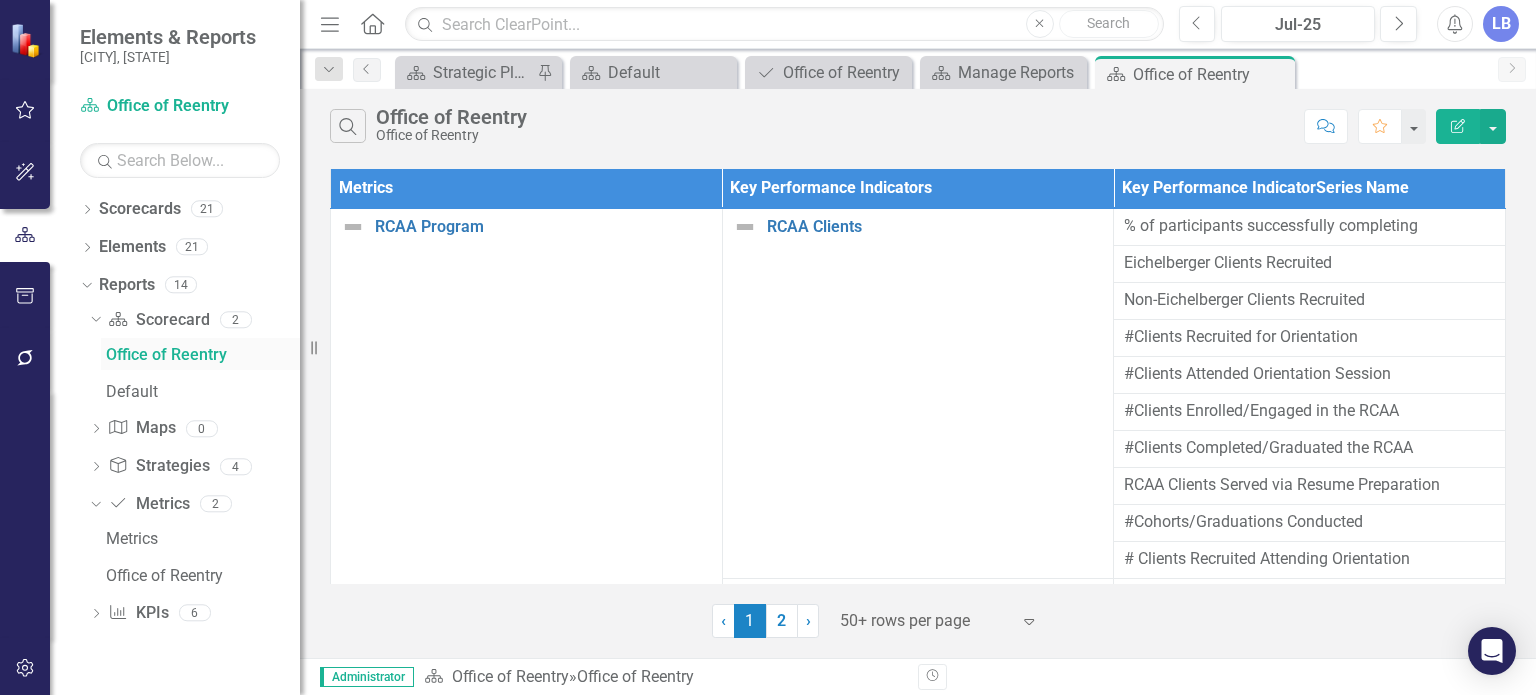 click on "Office of Reentry" at bounding box center [203, 355] 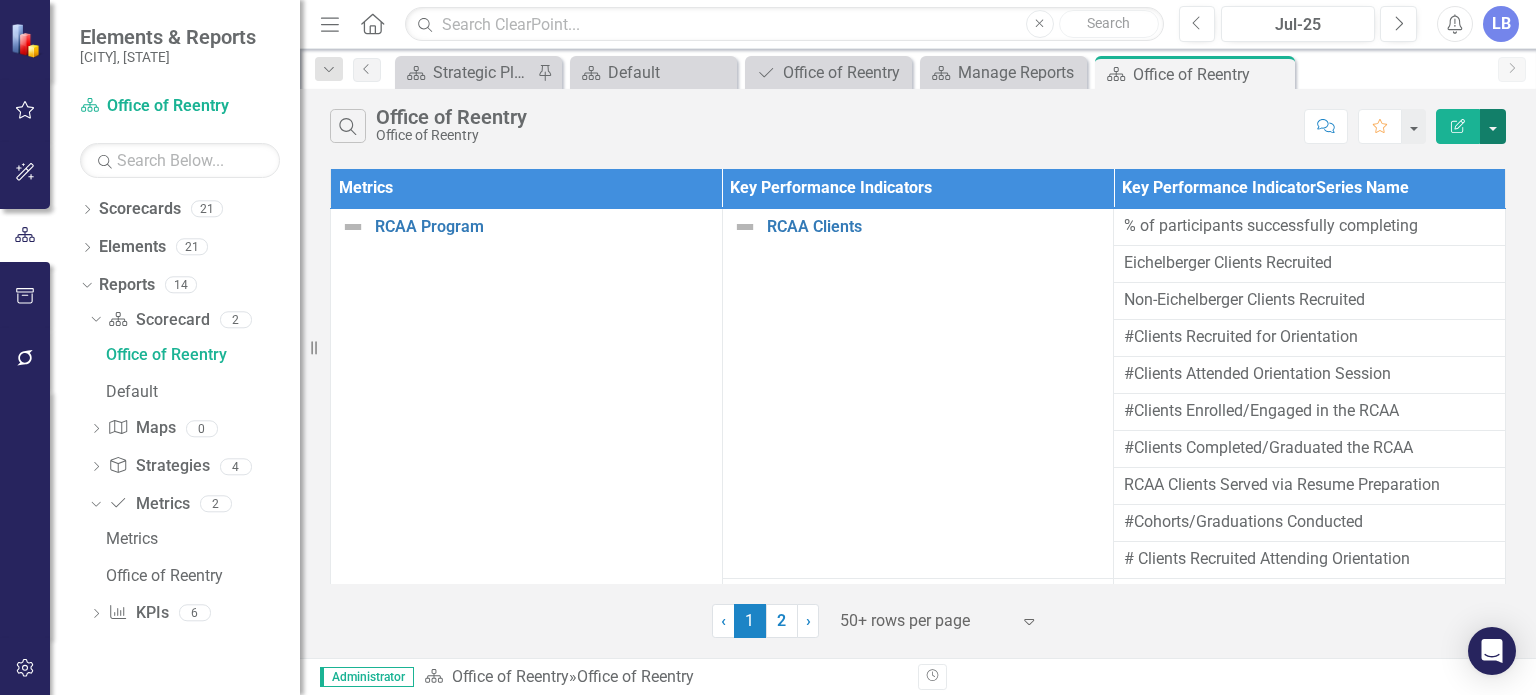 click at bounding box center (1493, 126) 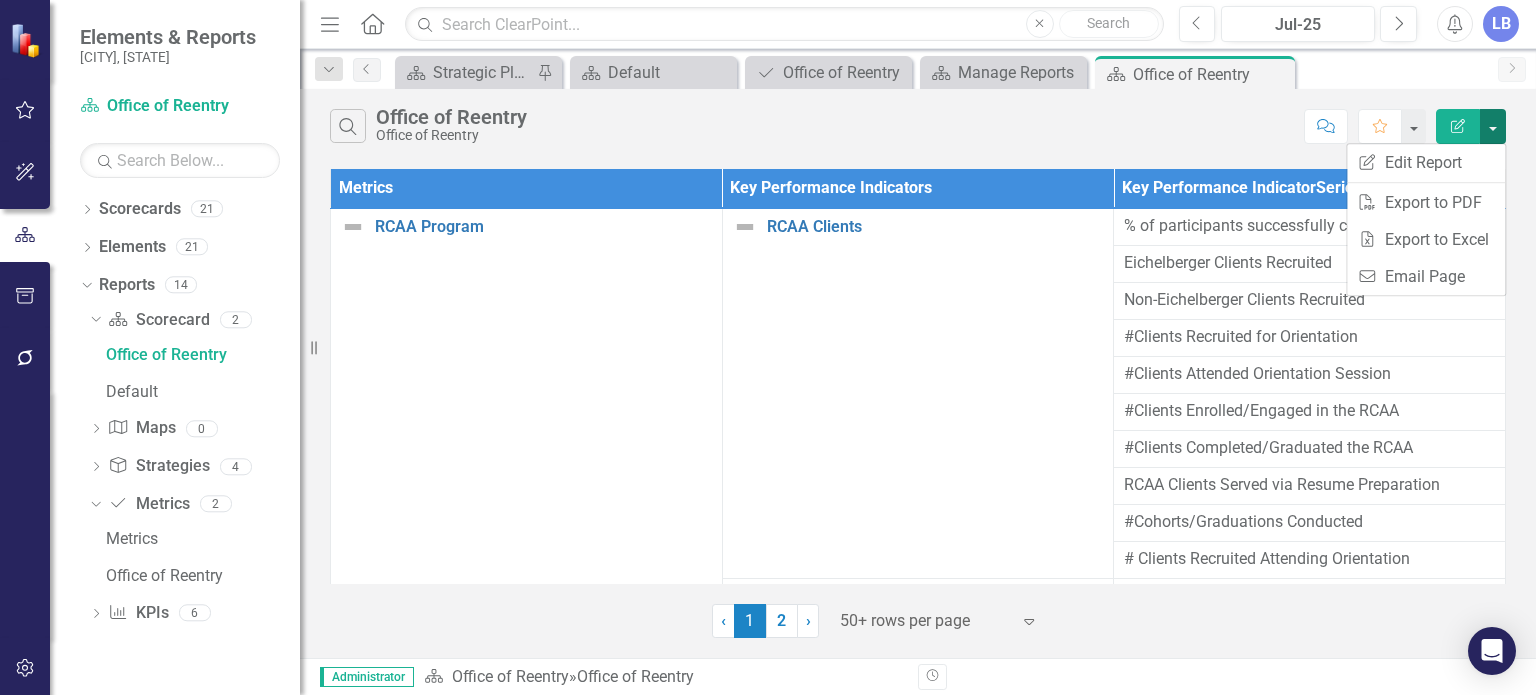 click at bounding box center [1493, 126] 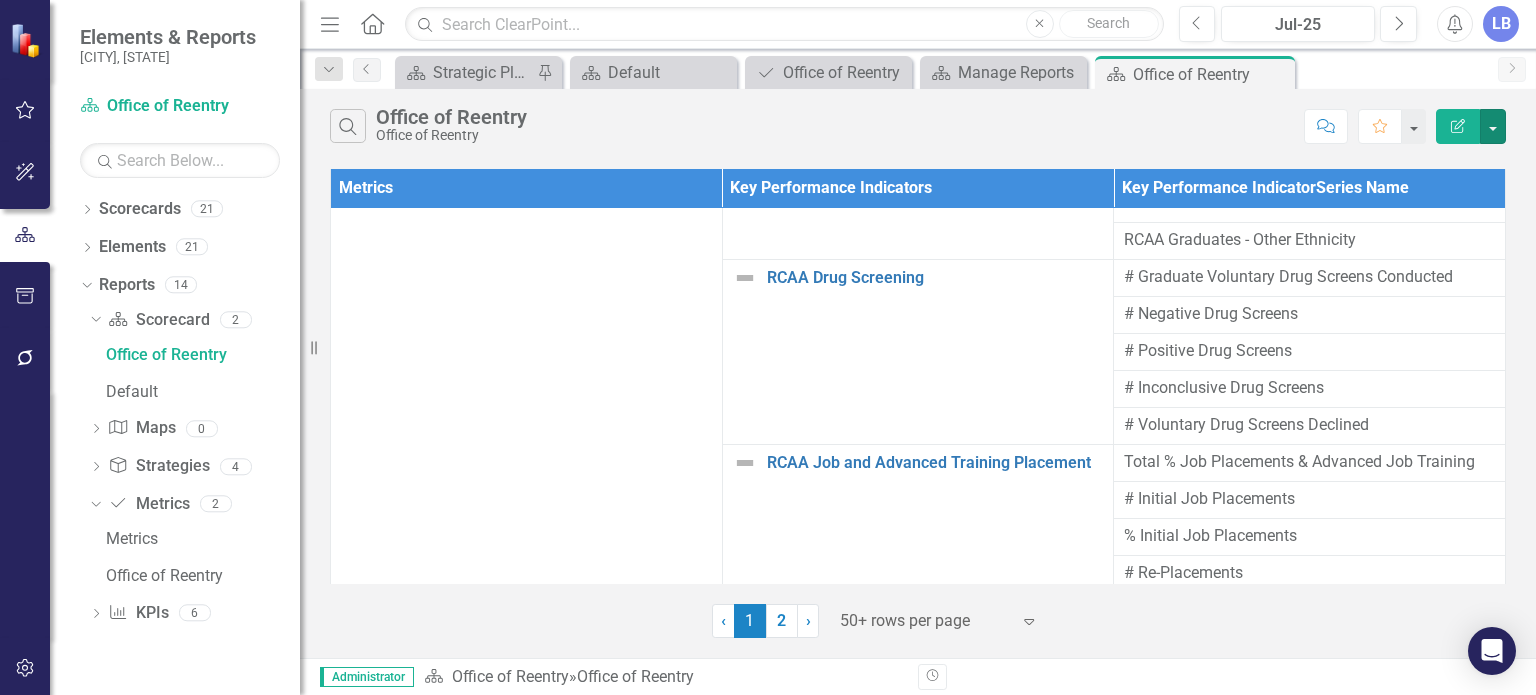 scroll, scrollTop: 800, scrollLeft: 0, axis: vertical 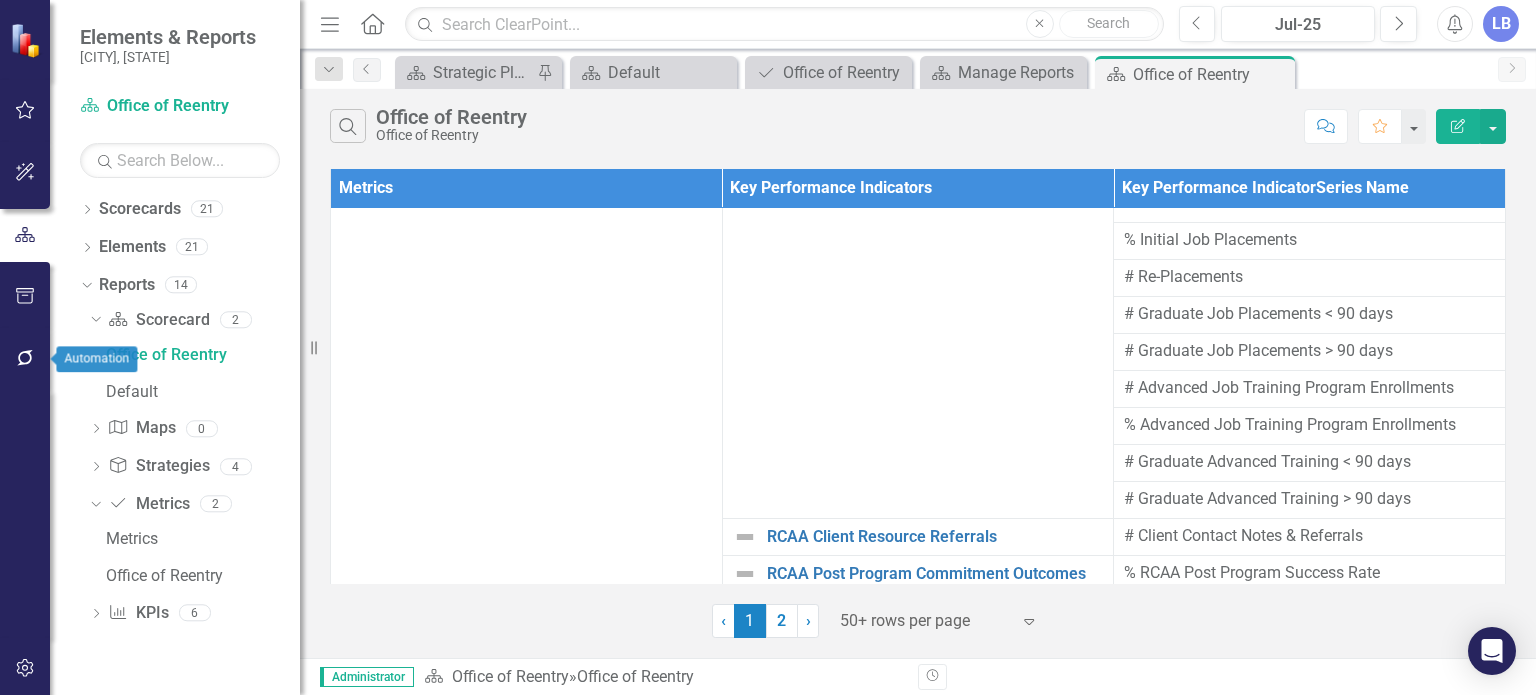 click 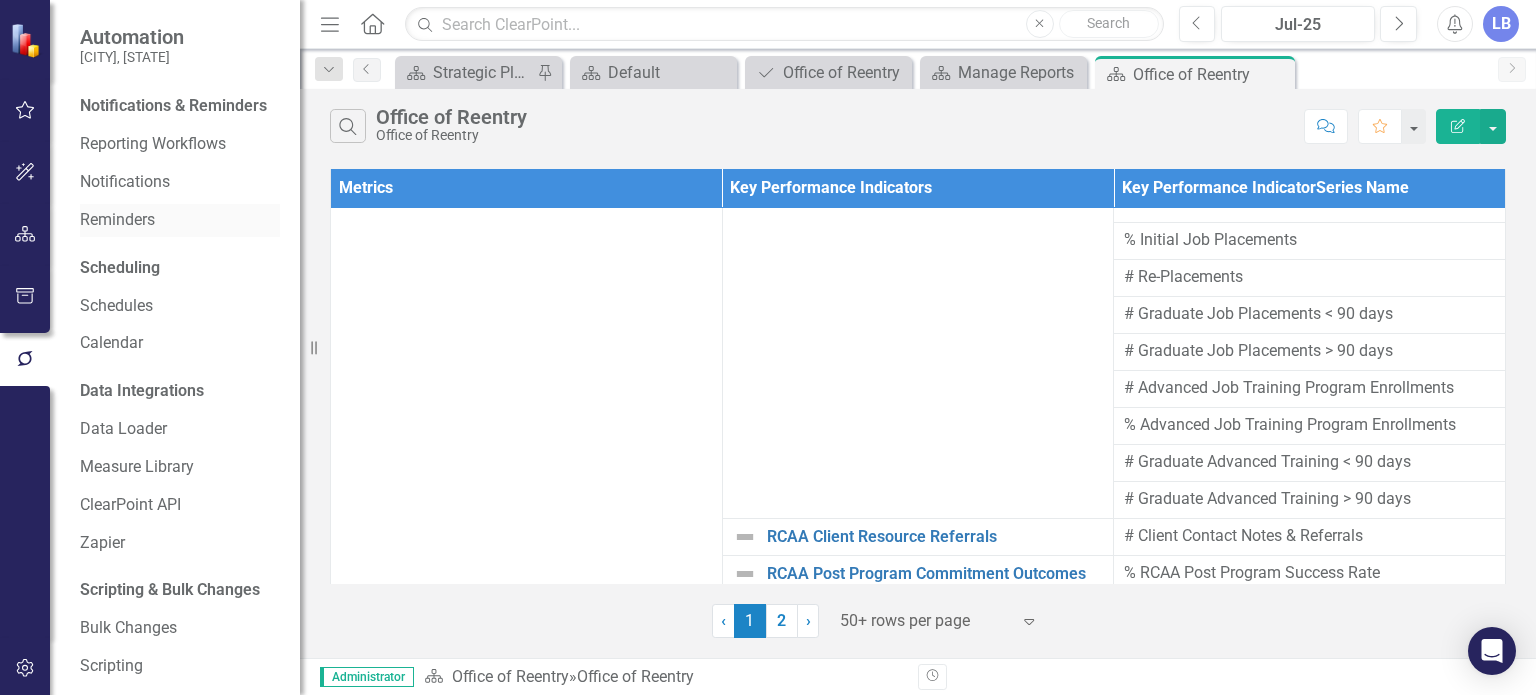 click on "Reminders" at bounding box center (180, 220) 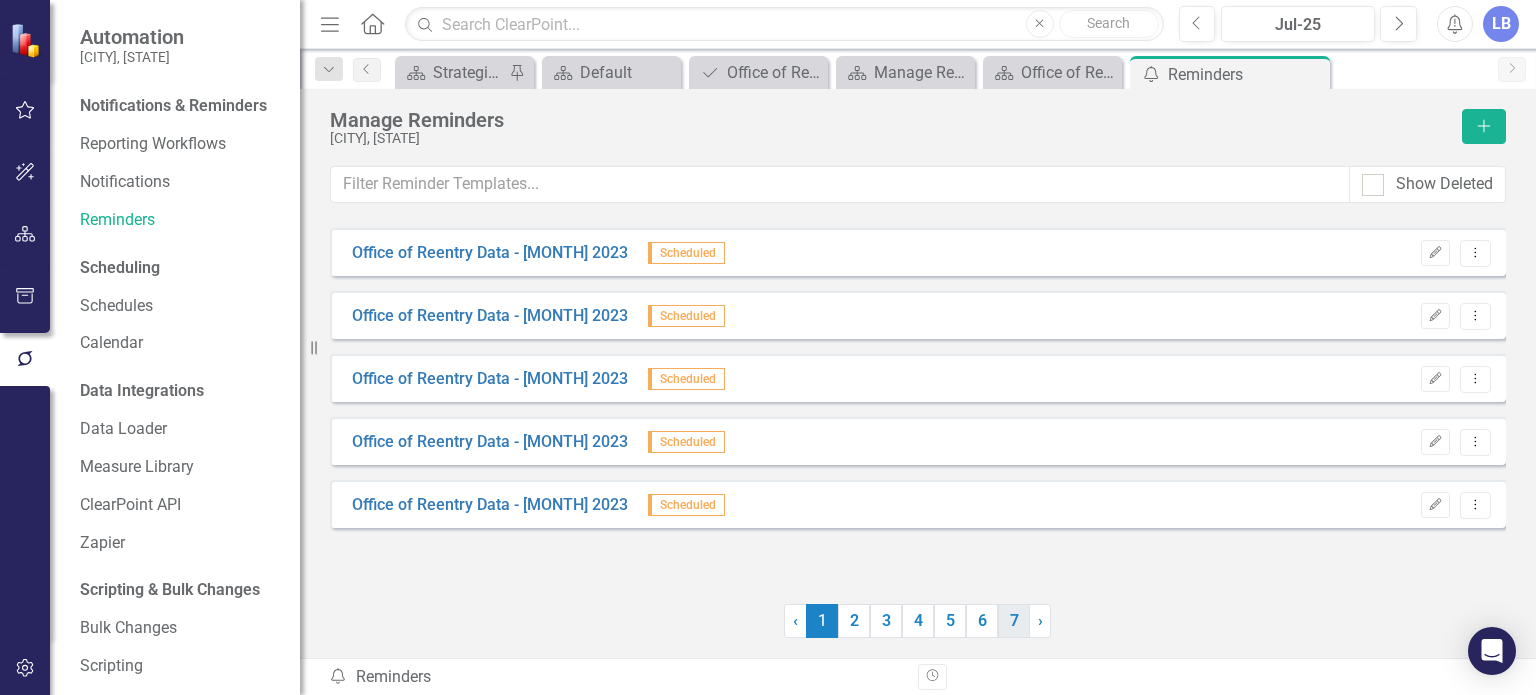 click on "7" at bounding box center [1014, 621] 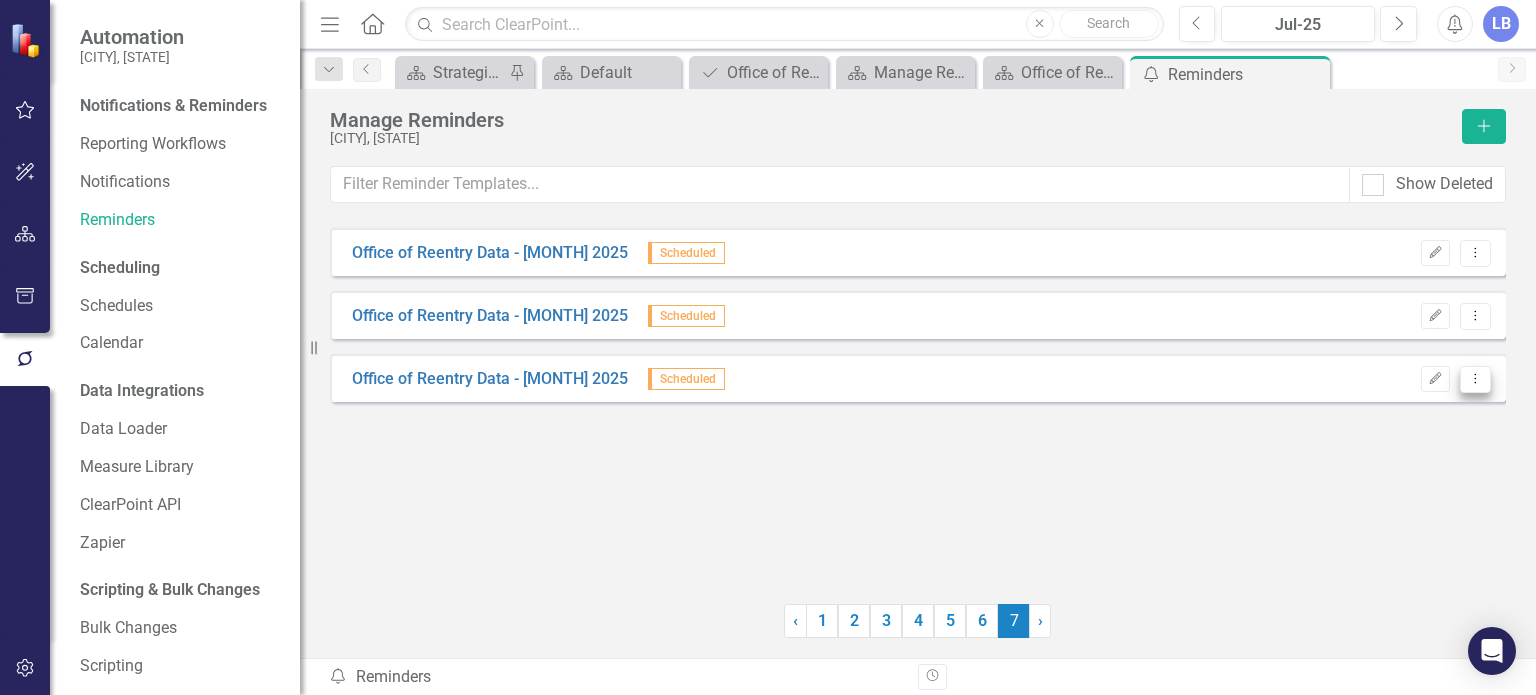 click on "Dropdown Menu" 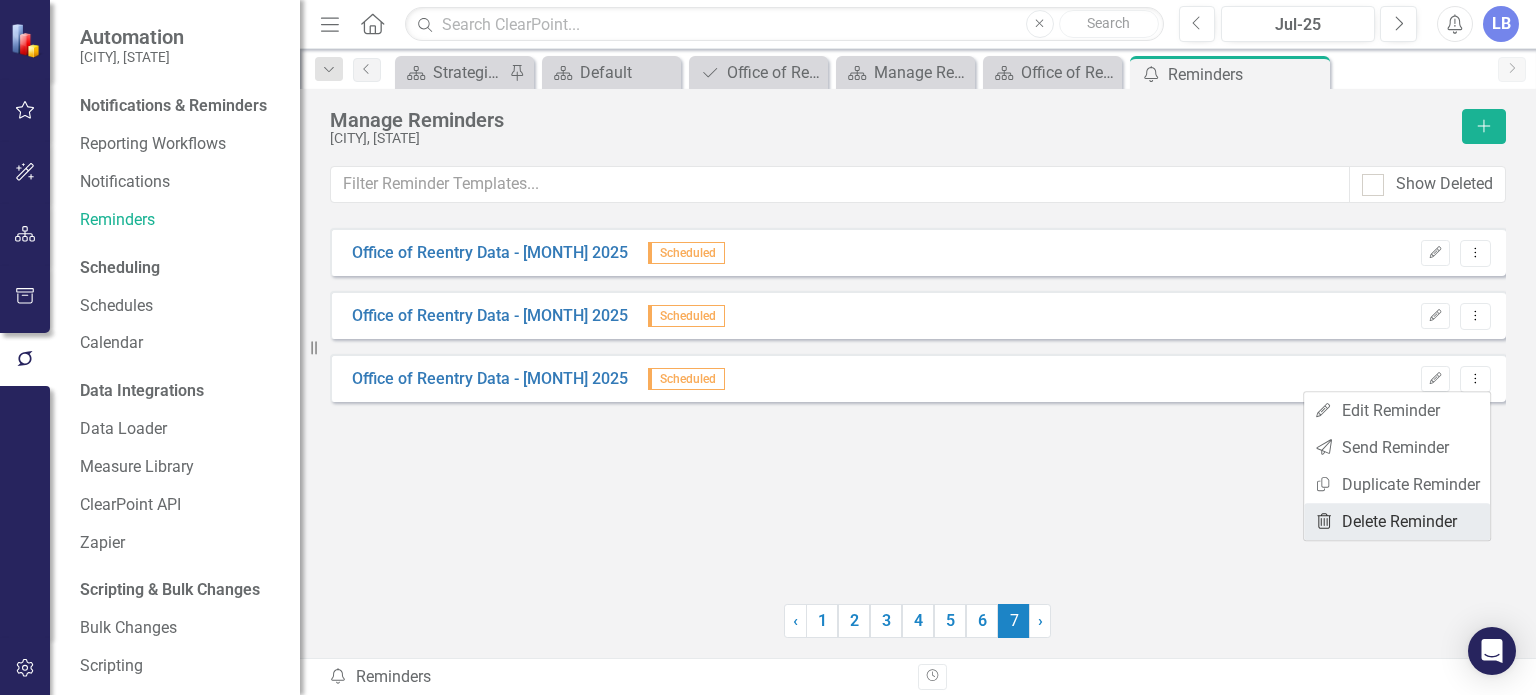 click on "Trash Delete Reminder" at bounding box center (1397, 521) 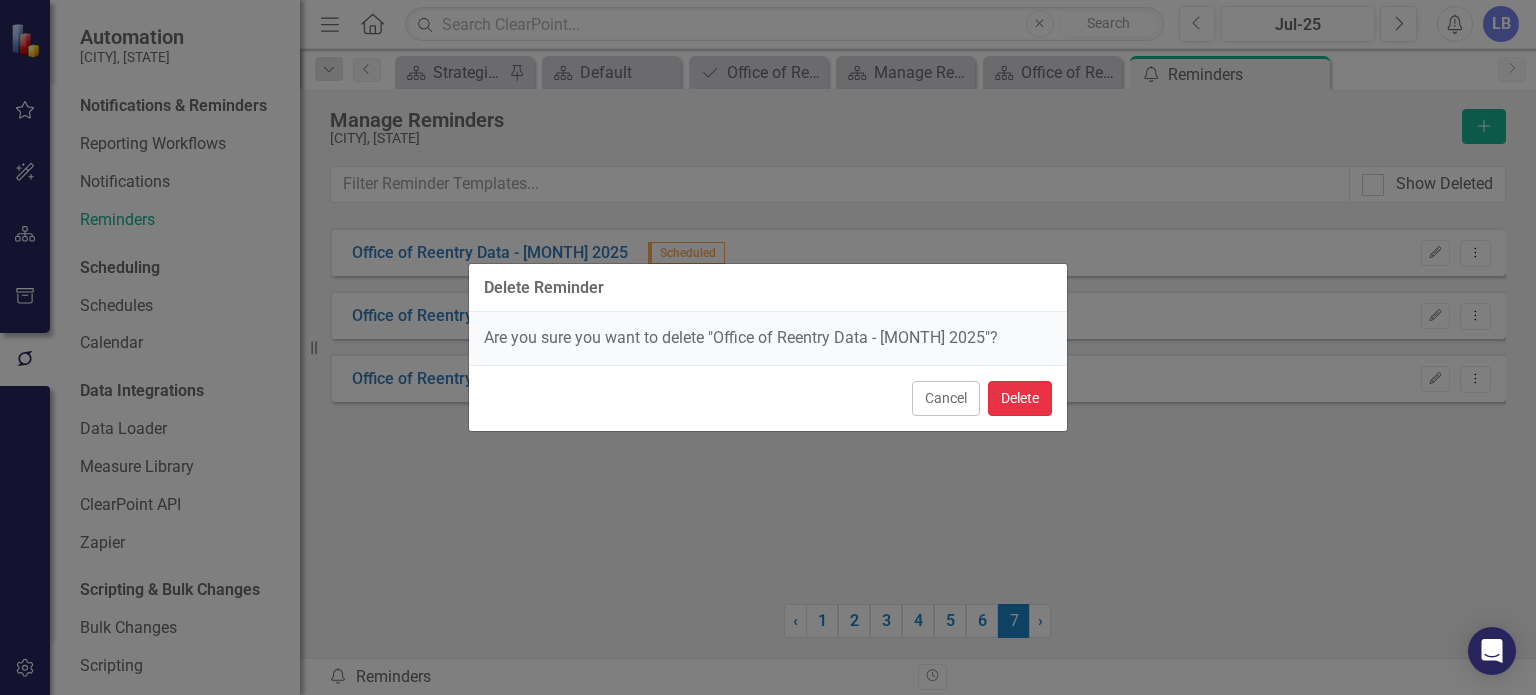 click on "Delete" at bounding box center [1020, 398] 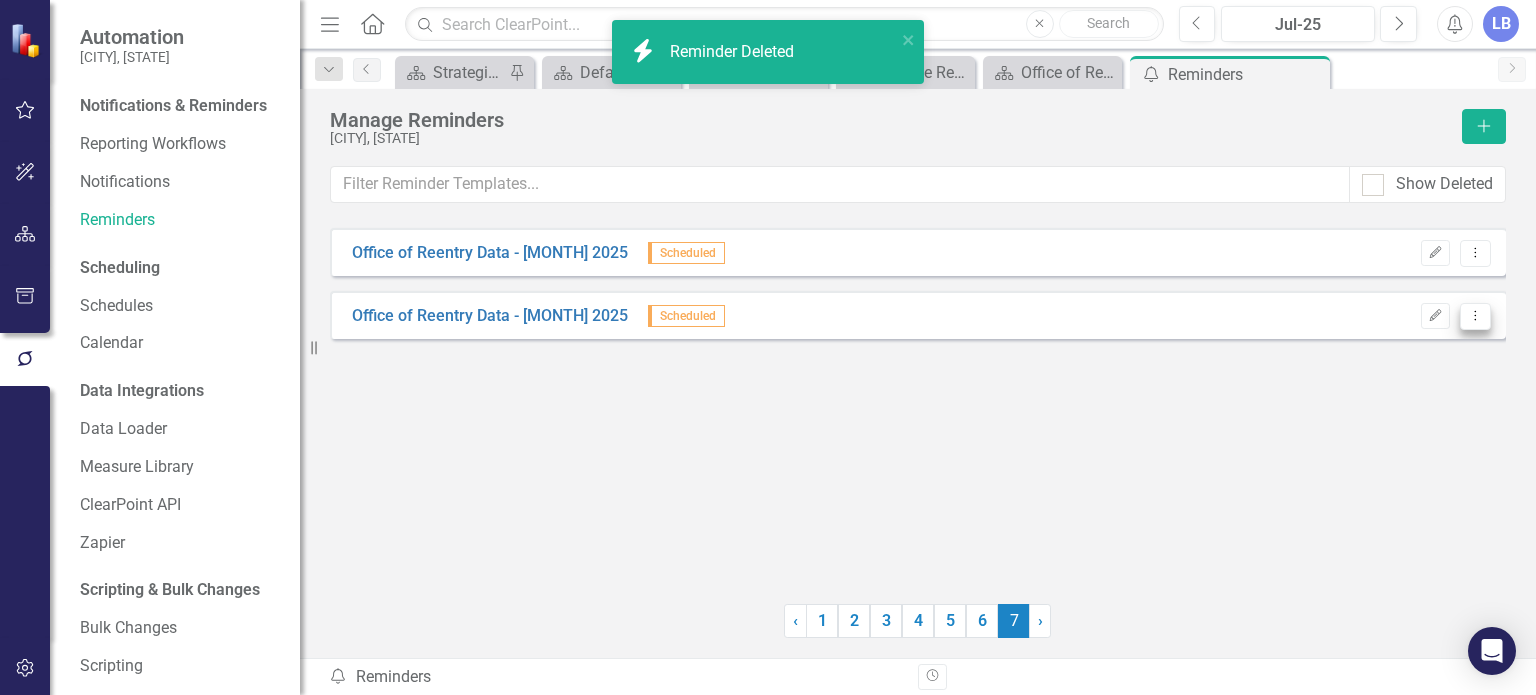 click on "Dropdown Menu" at bounding box center (1475, 316) 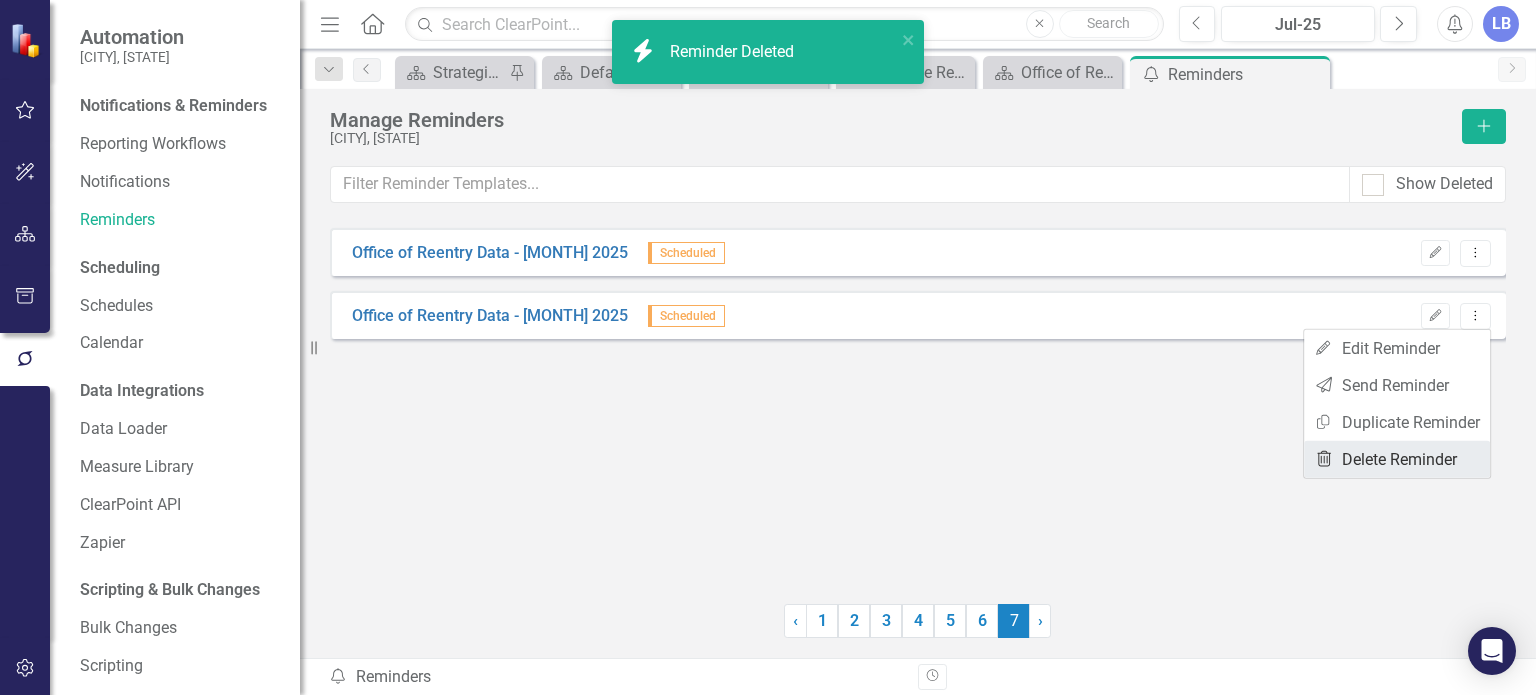 click on "Trash Delete Reminder" at bounding box center (1397, 459) 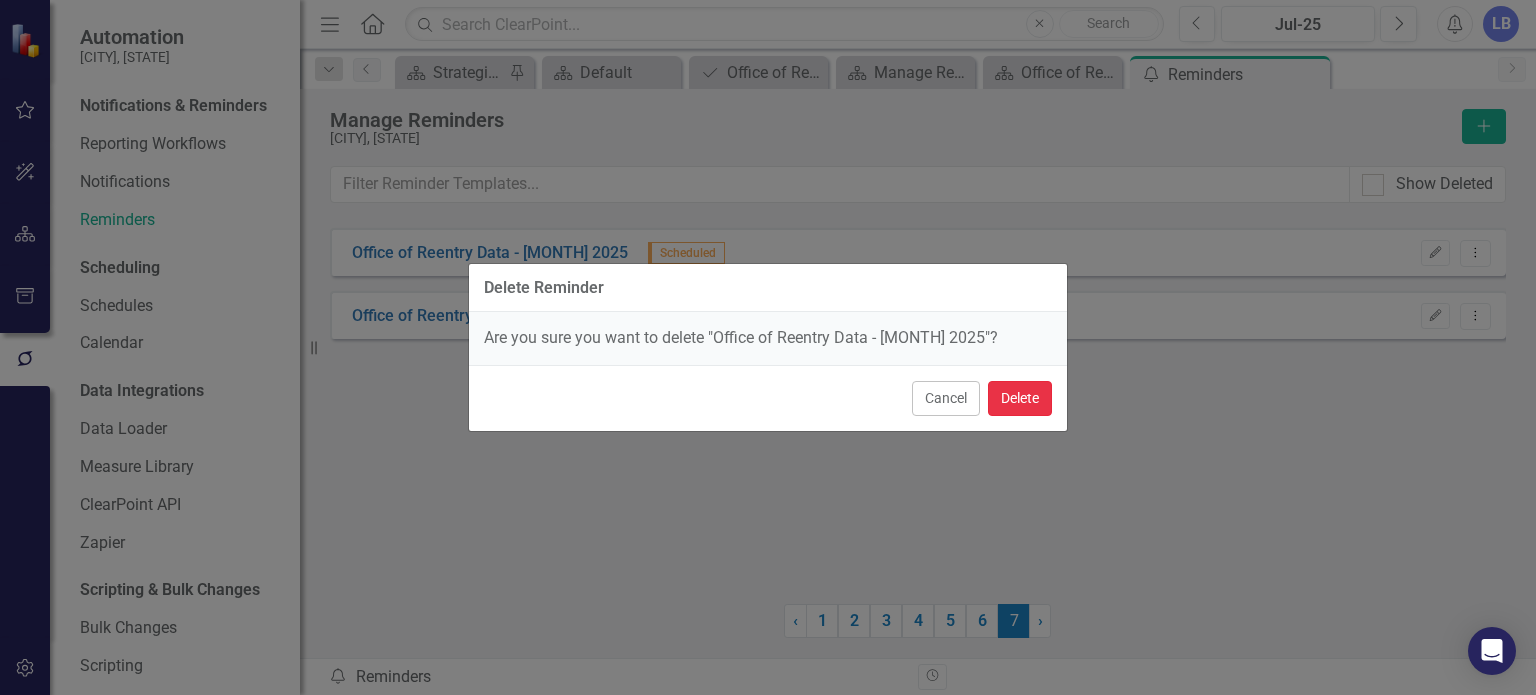 click on "Delete" at bounding box center (1020, 398) 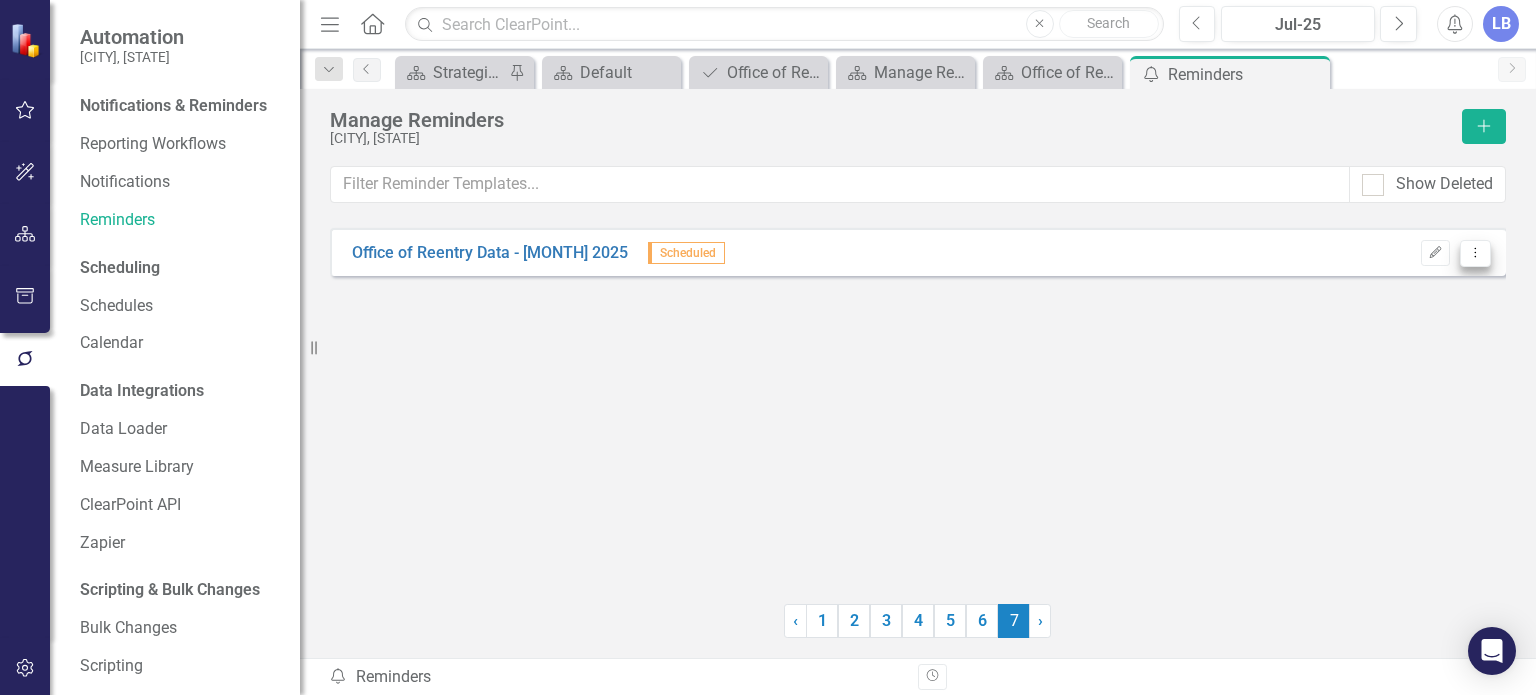 click on "Dropdown Menu" 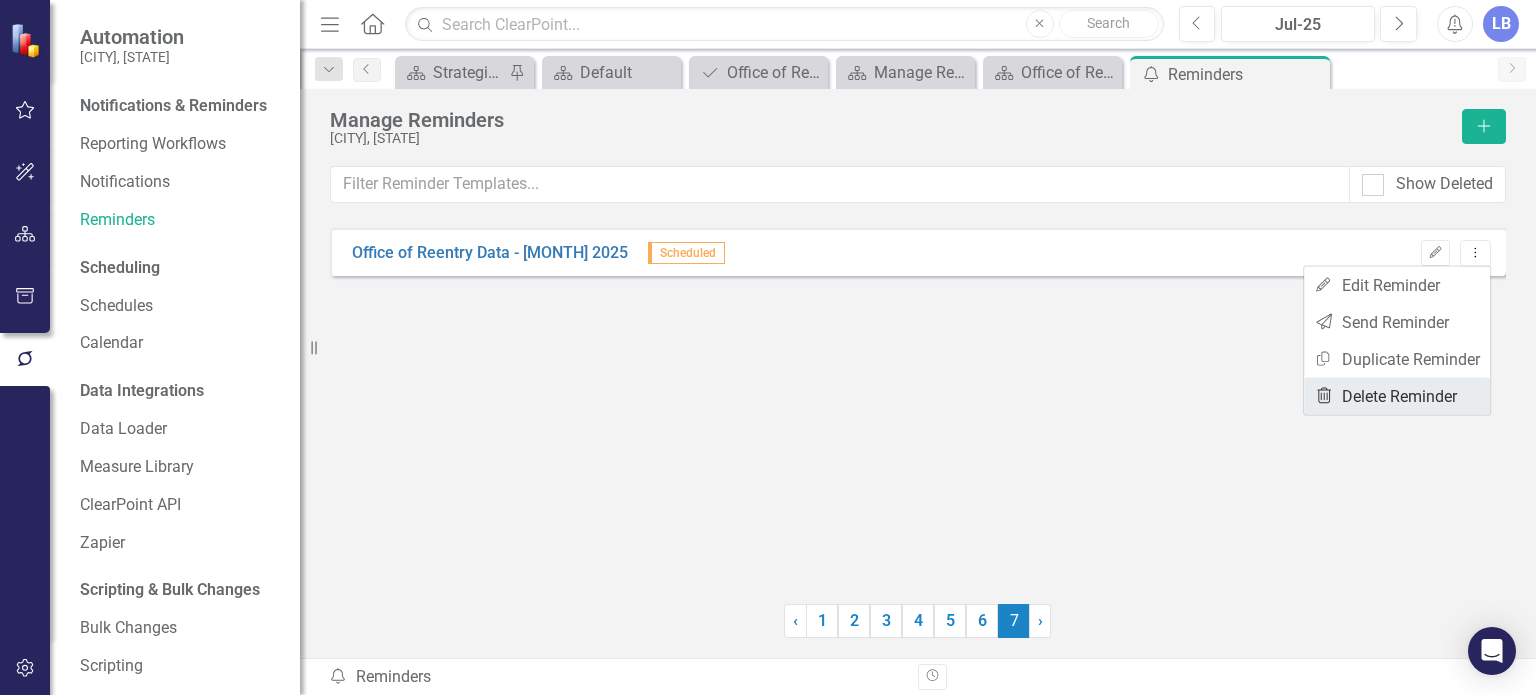 click on "Trash Delete Reminder" at bounding box center [1397, 396] 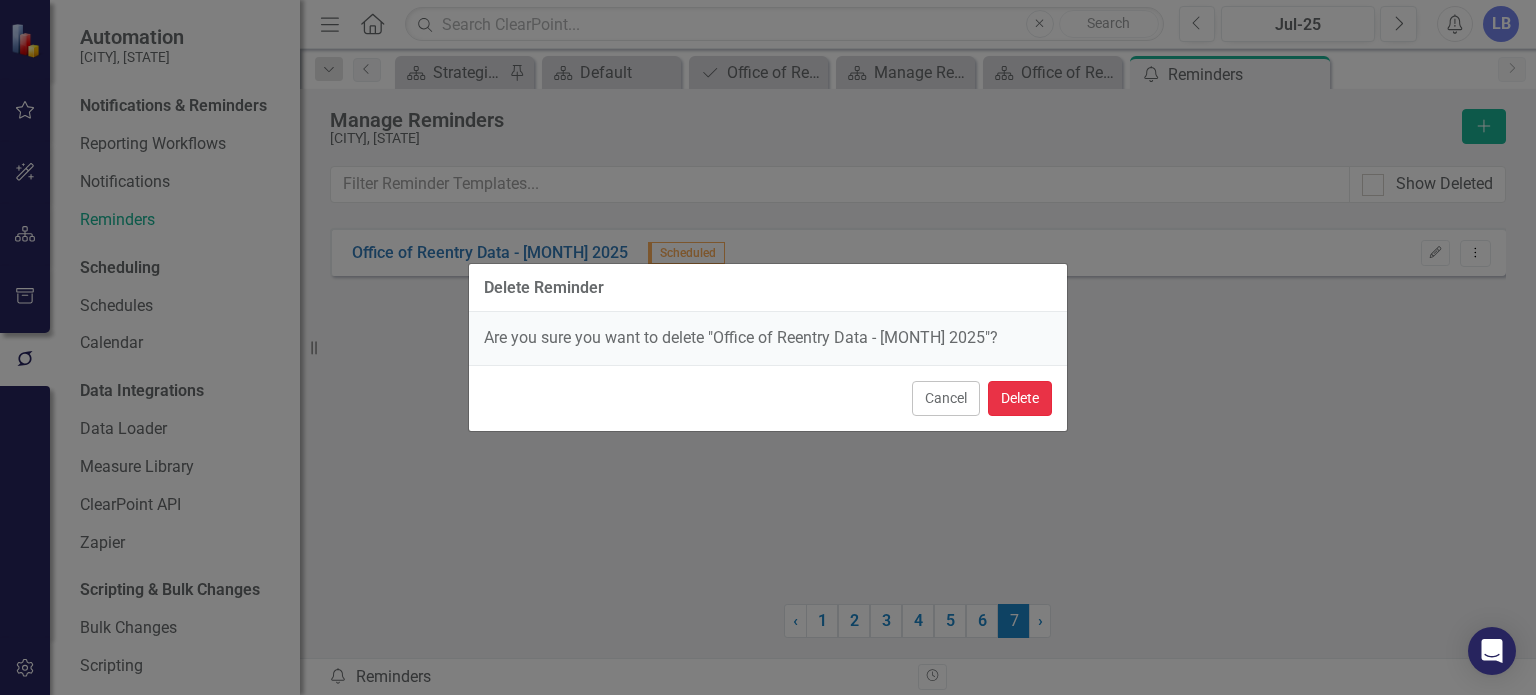 click on "Delete" at bounding box center (1020, 398) 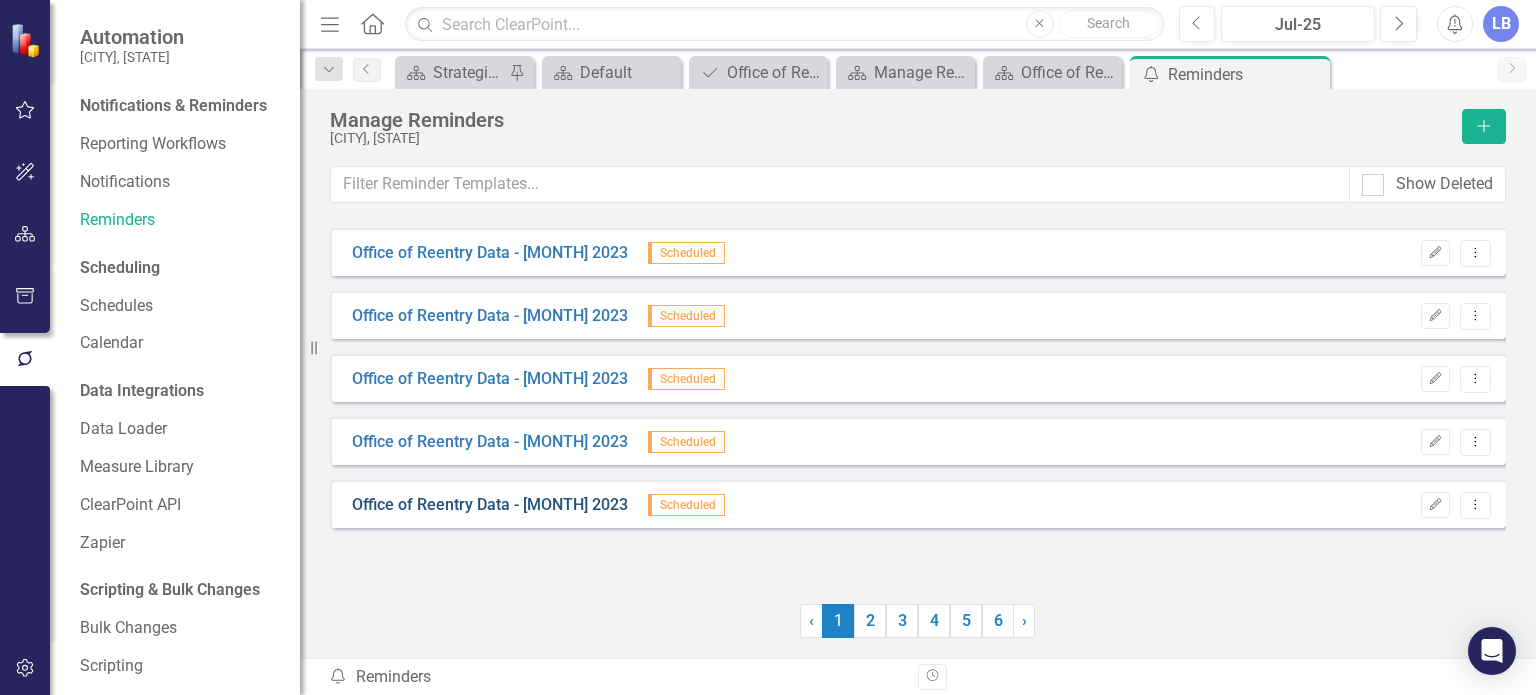 click on "Office of Reentry Data - [MONTH] 2023" at bounding box center (490, 505) 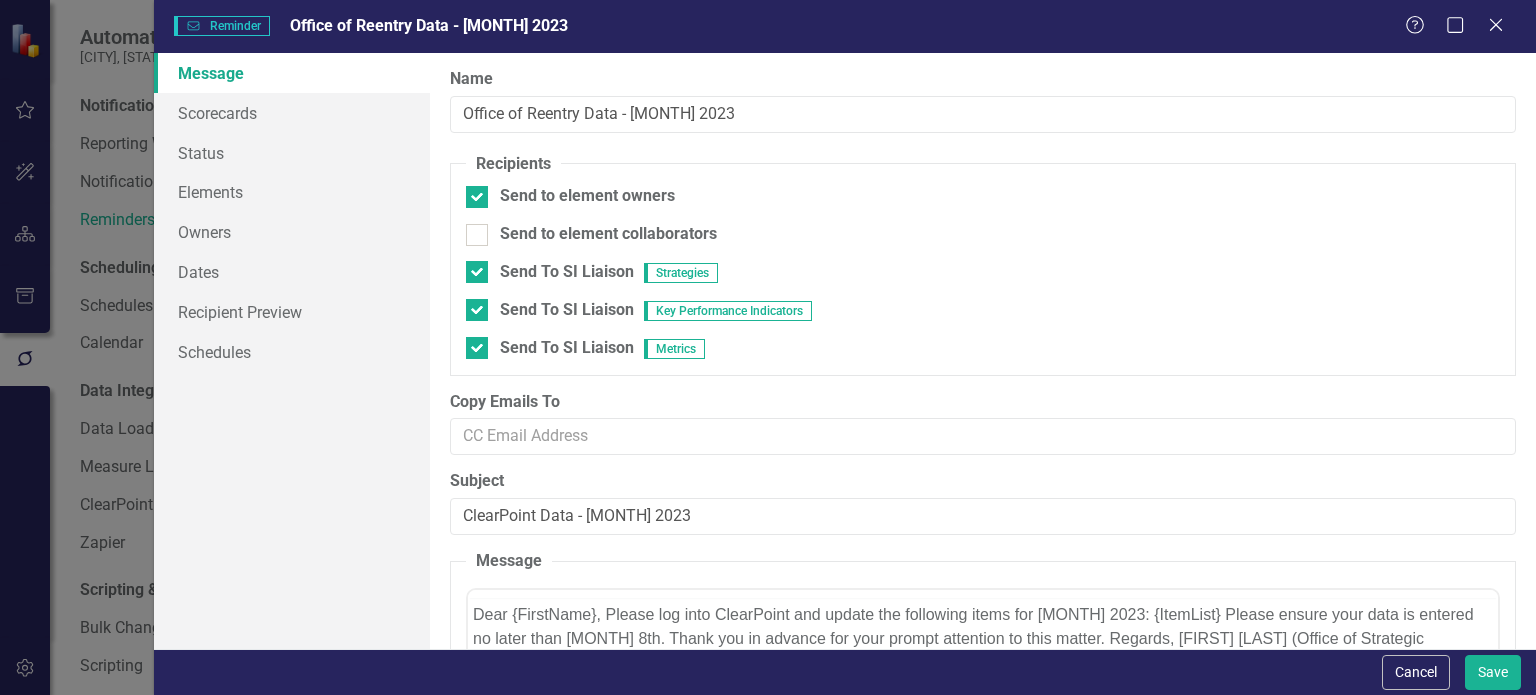 scroll, scrollTop: 0, scrollLeft: 0, axis: both 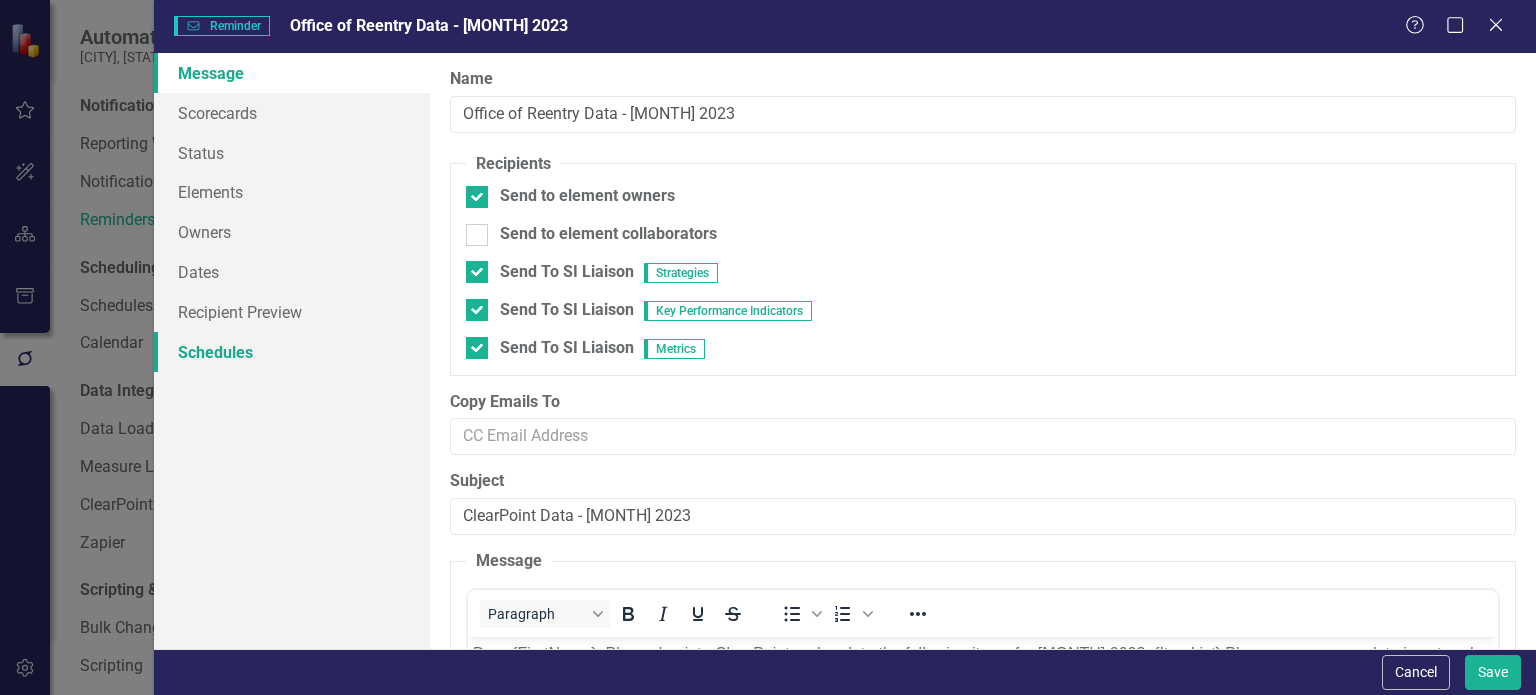 click on "Schedules" at bounding box center (292, 352) 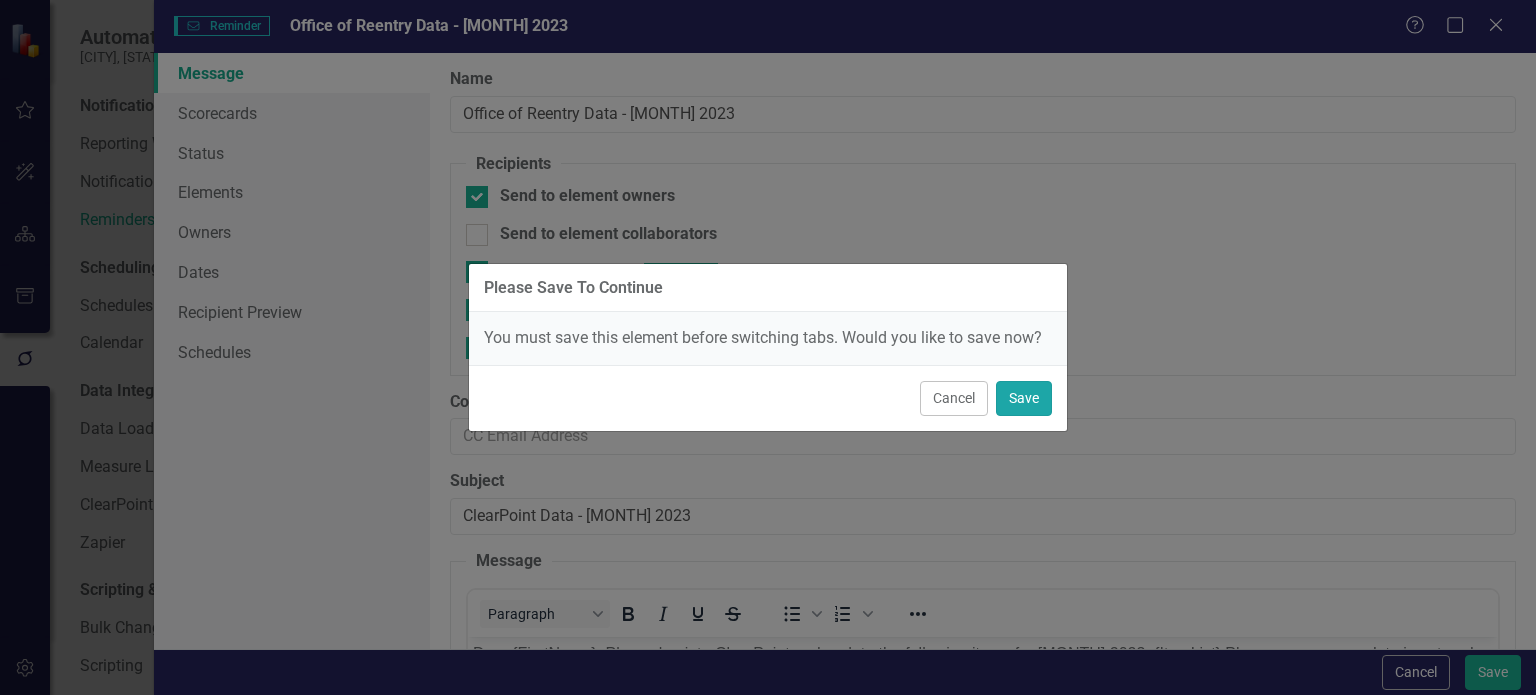 click on "Save" at bounding box center (1024, 398) 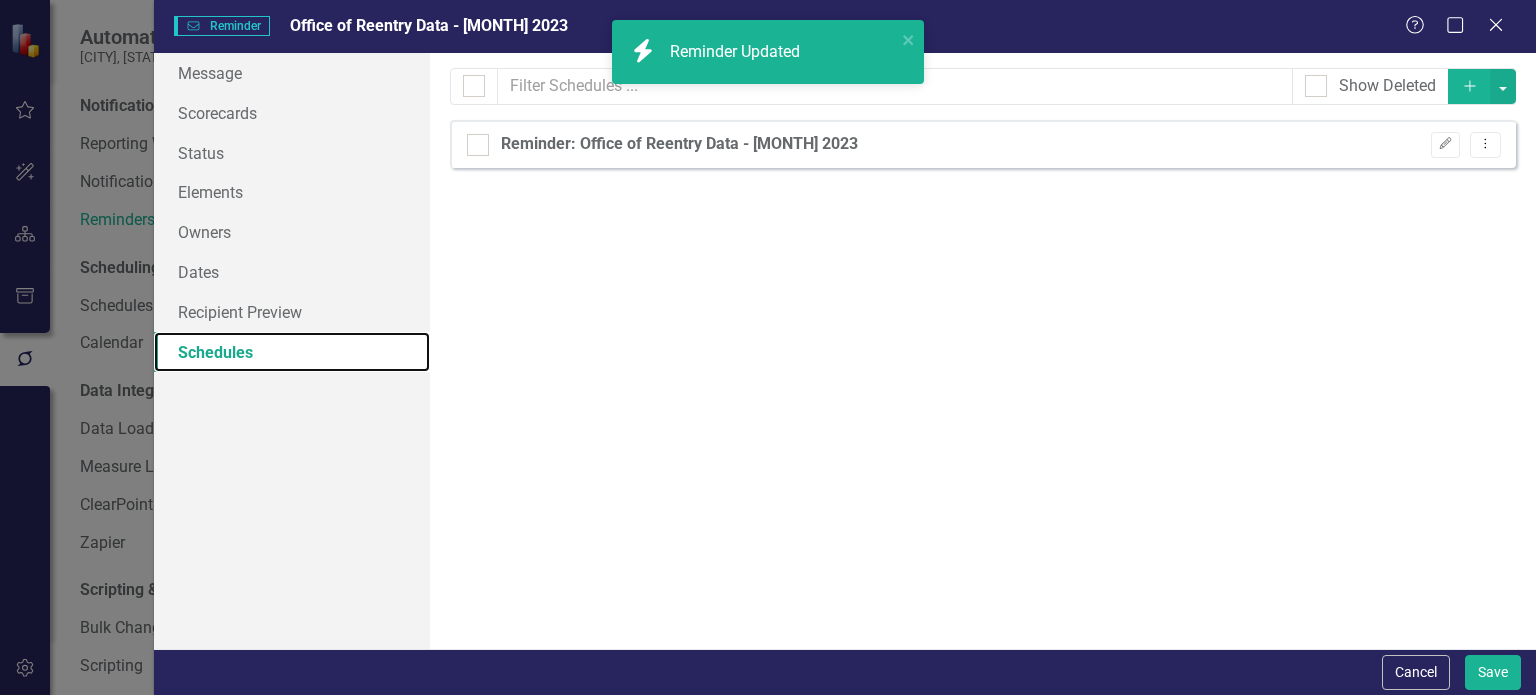 checkbox on "false" 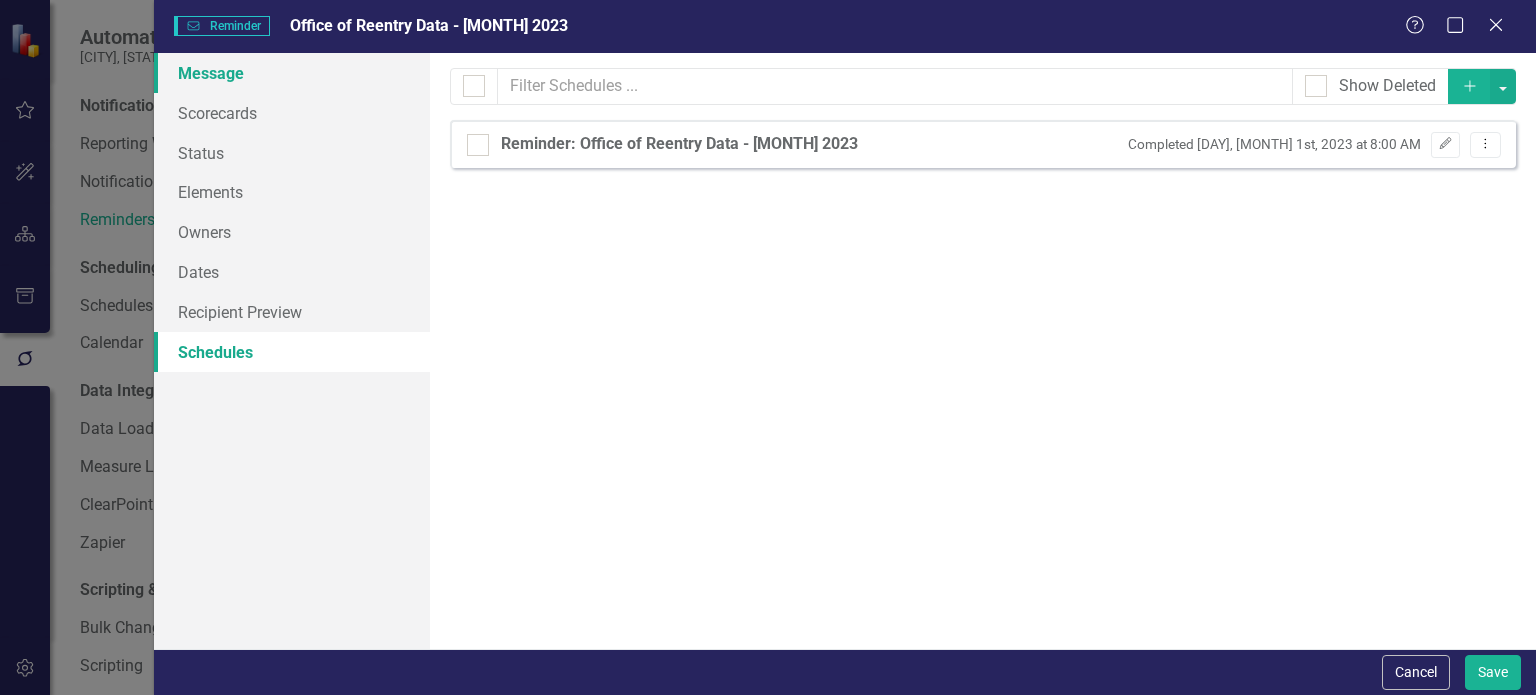 click on "Message" at bounding box center (292, 73) 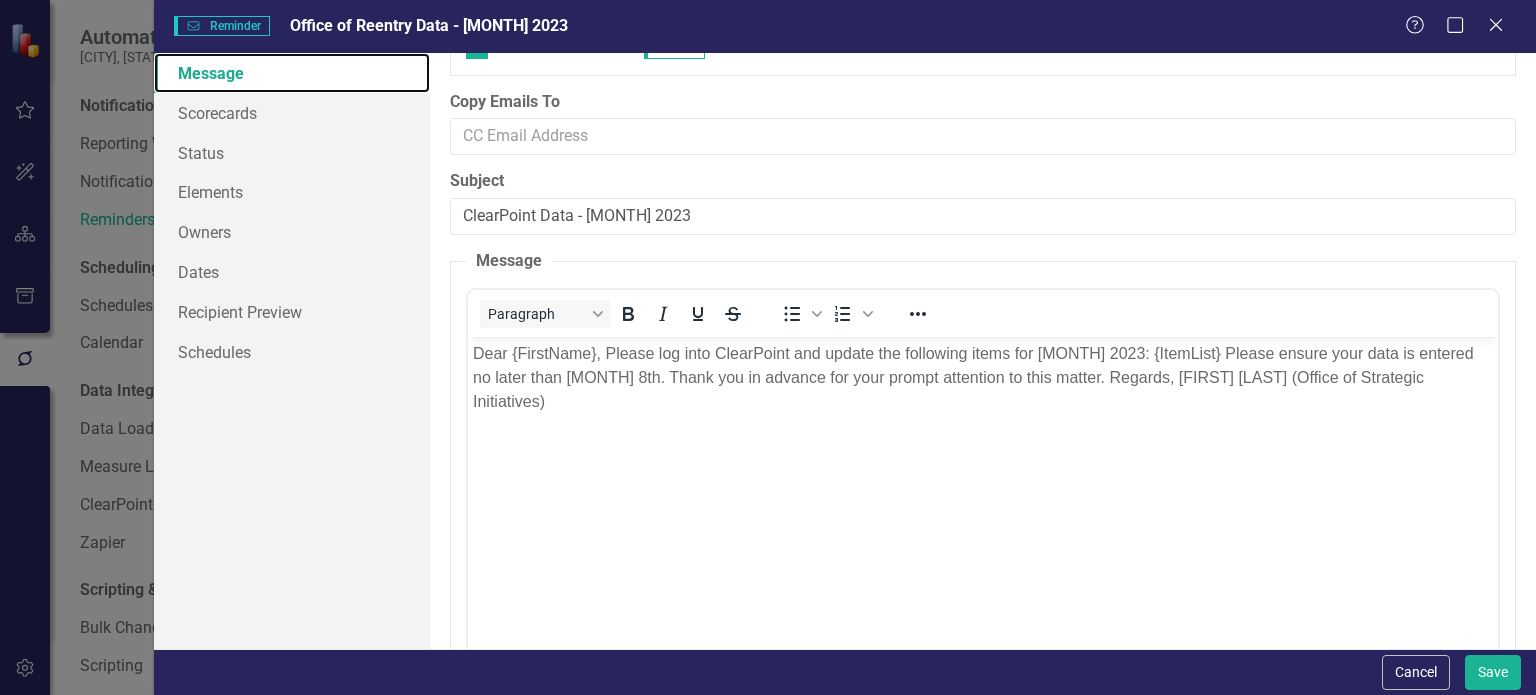 scroll, scrollTop: 0, scrollLeft: 0, axis: both 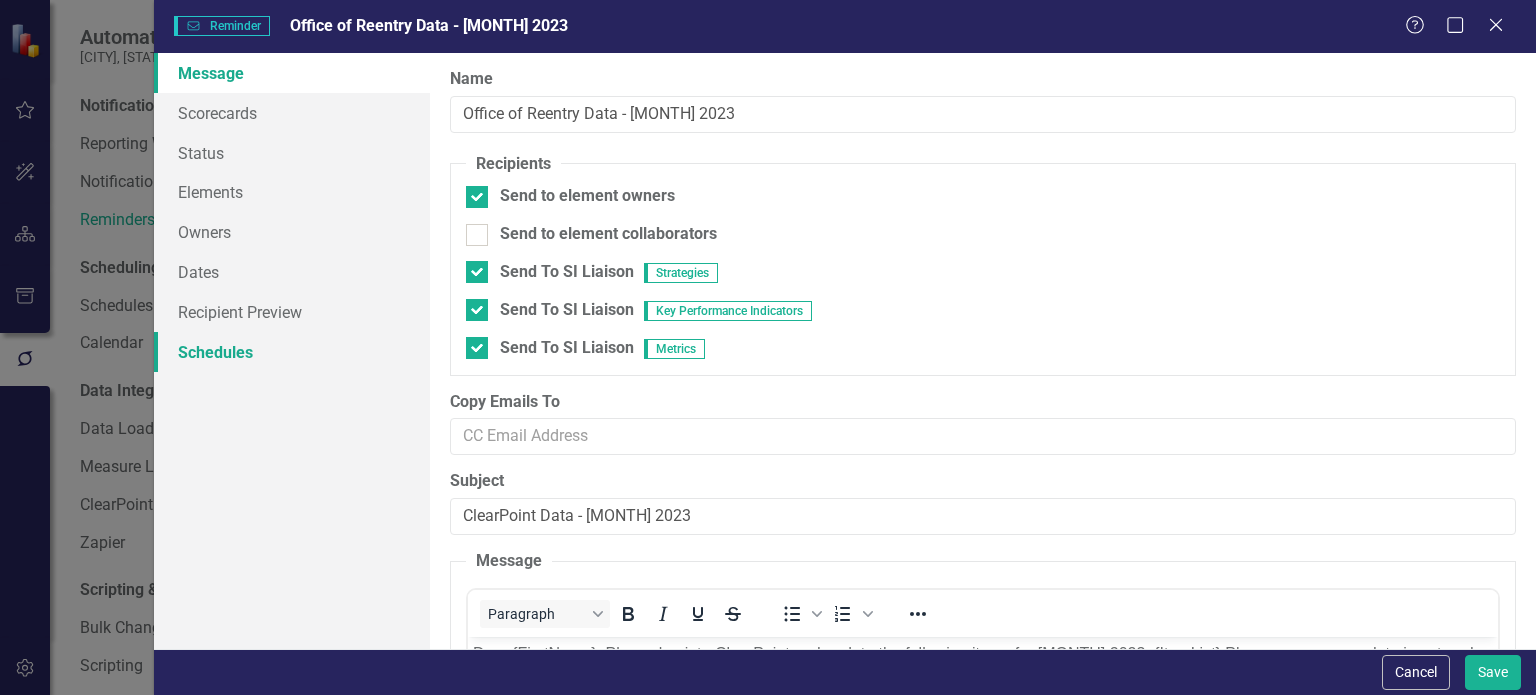 click on "Schedules" at bounding box center [292, 352] 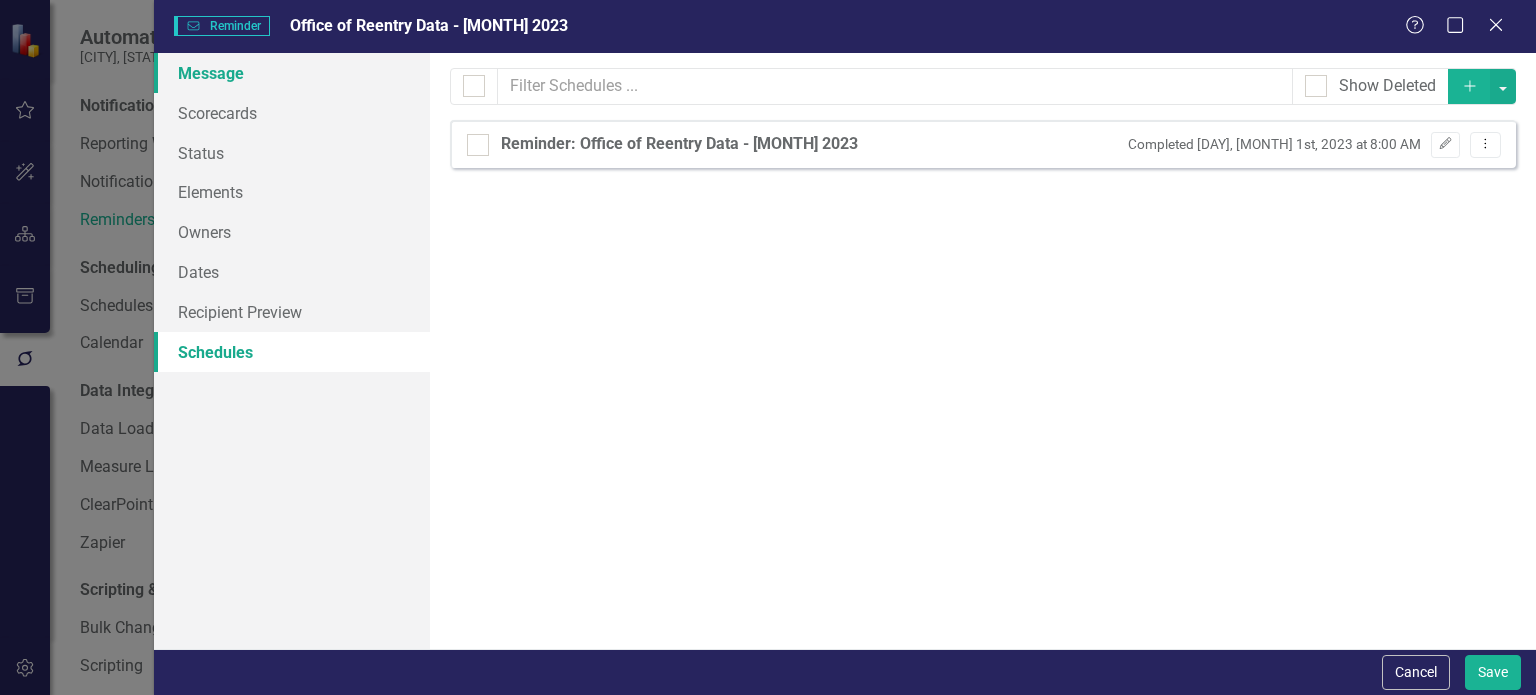 click on "Message" at bounding box center (292, 73) 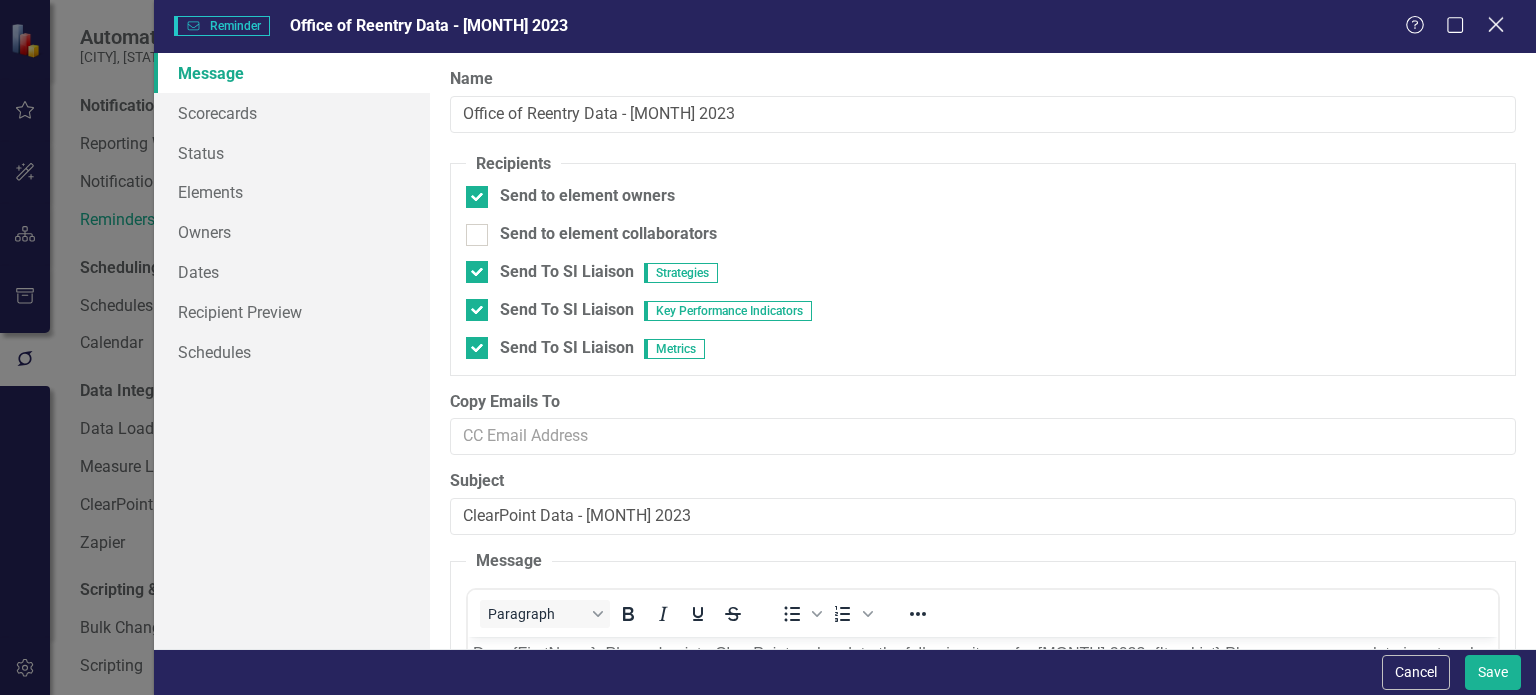 click on "Close" 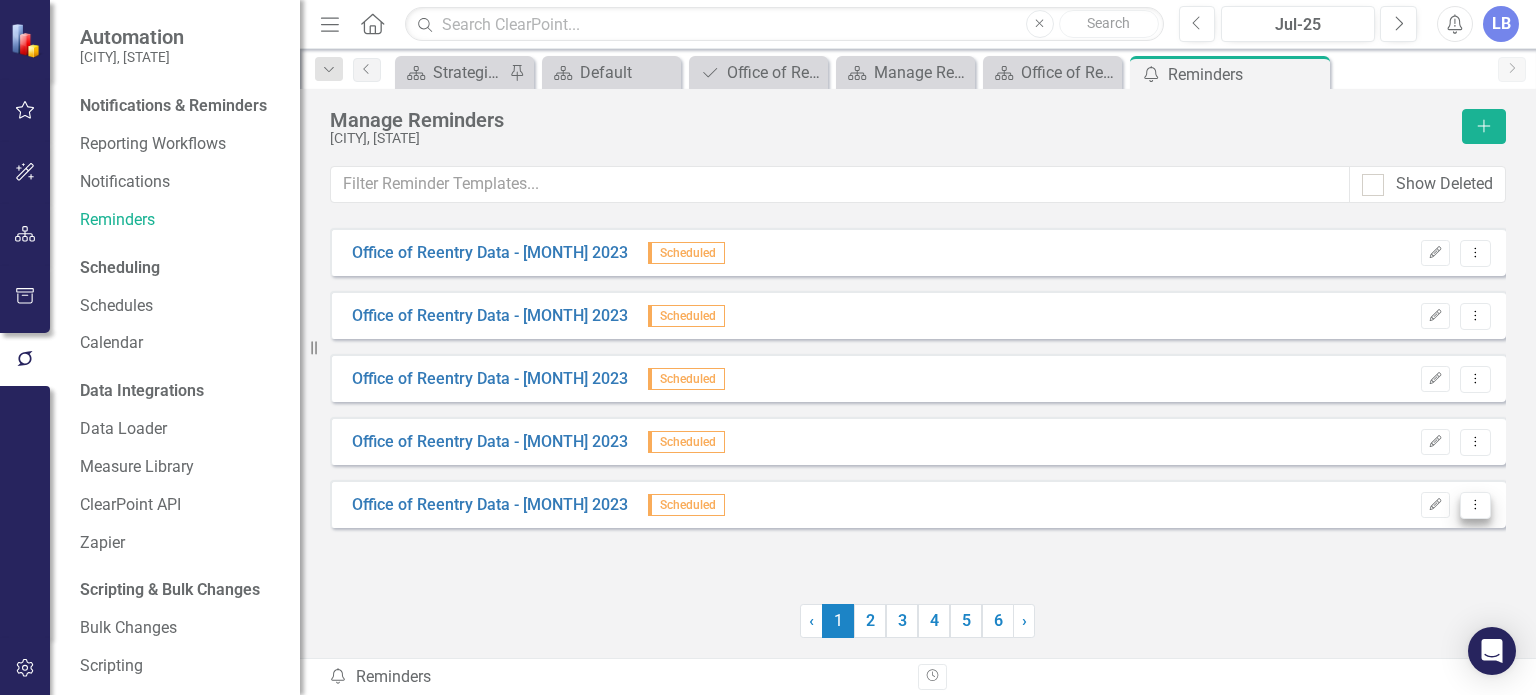 click on "Dropdown Menu" 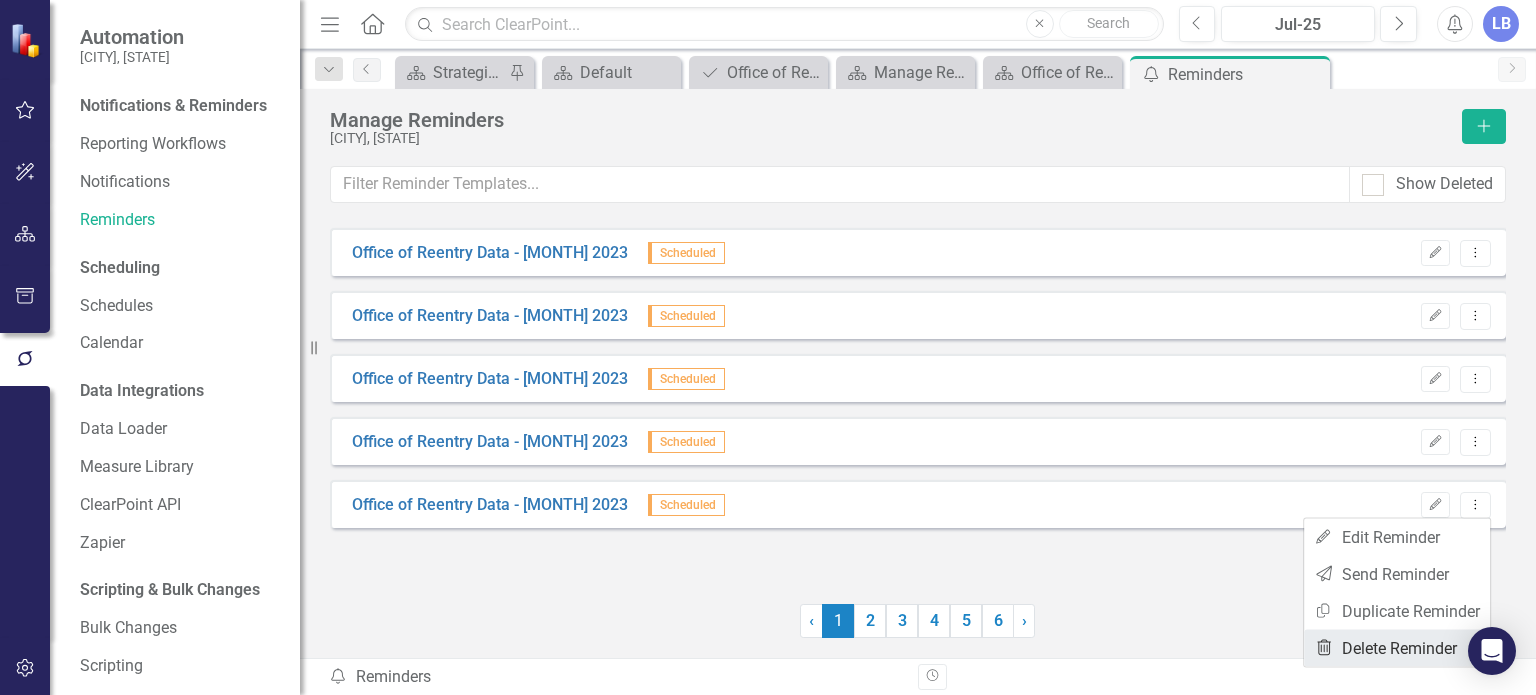click on "Trash Delete Reminder" at bounding box center (1397, 648) 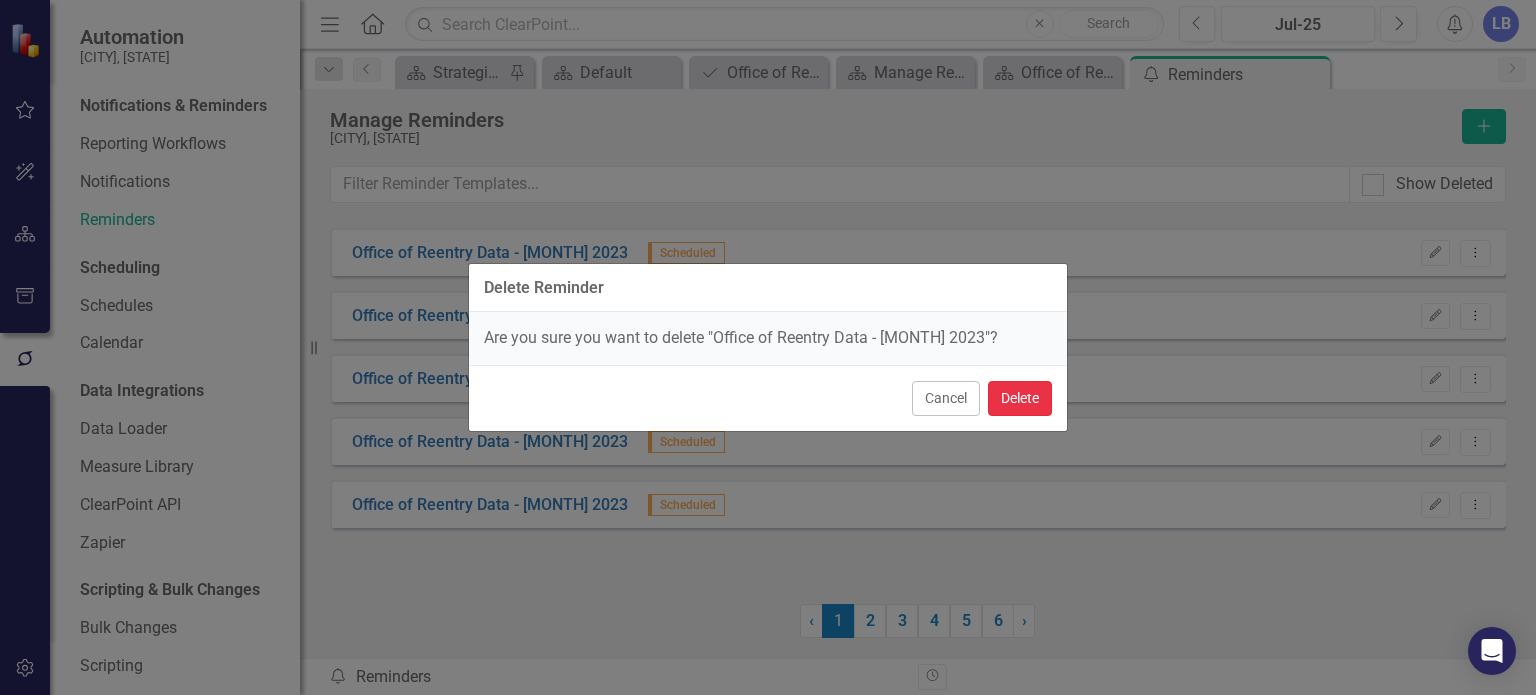 click on "Delete" at bounding box center [1020, 398] 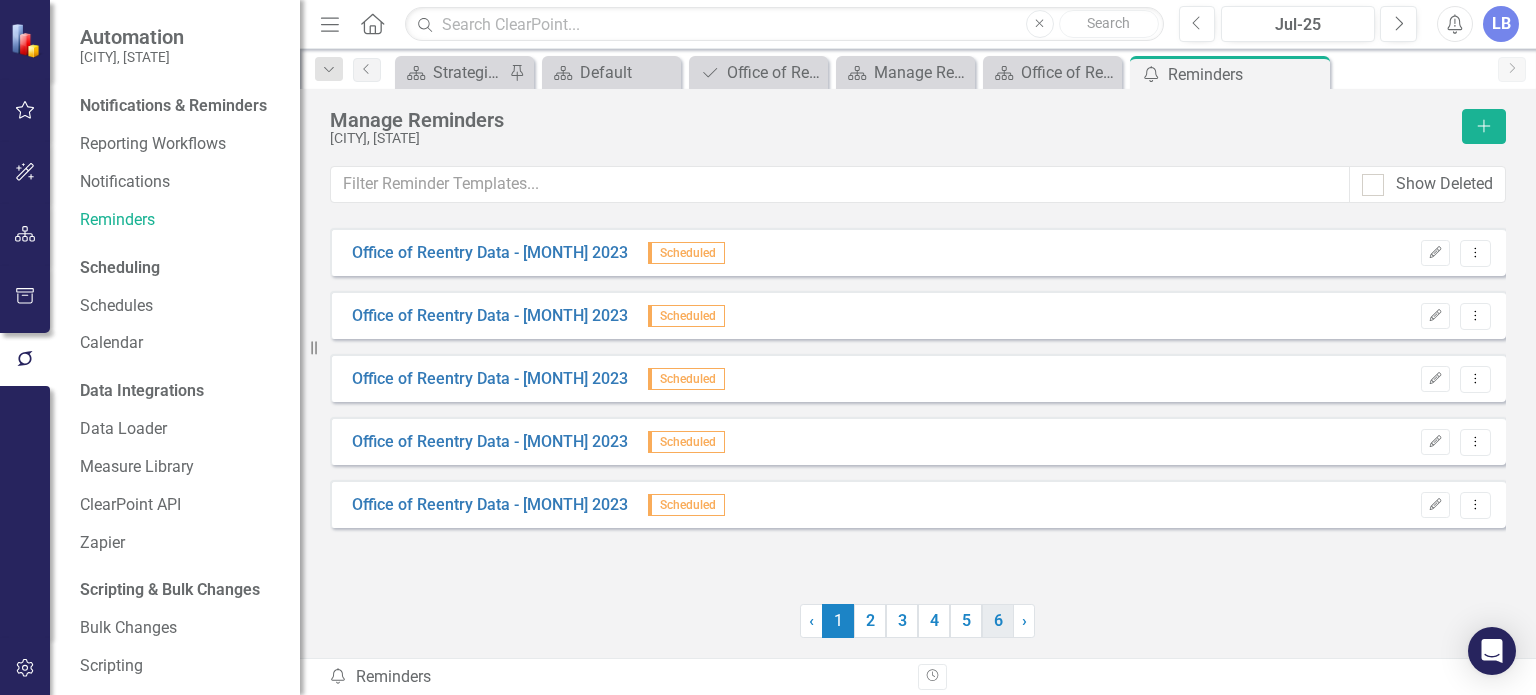 click on "6" at bounding box center (998, 621) 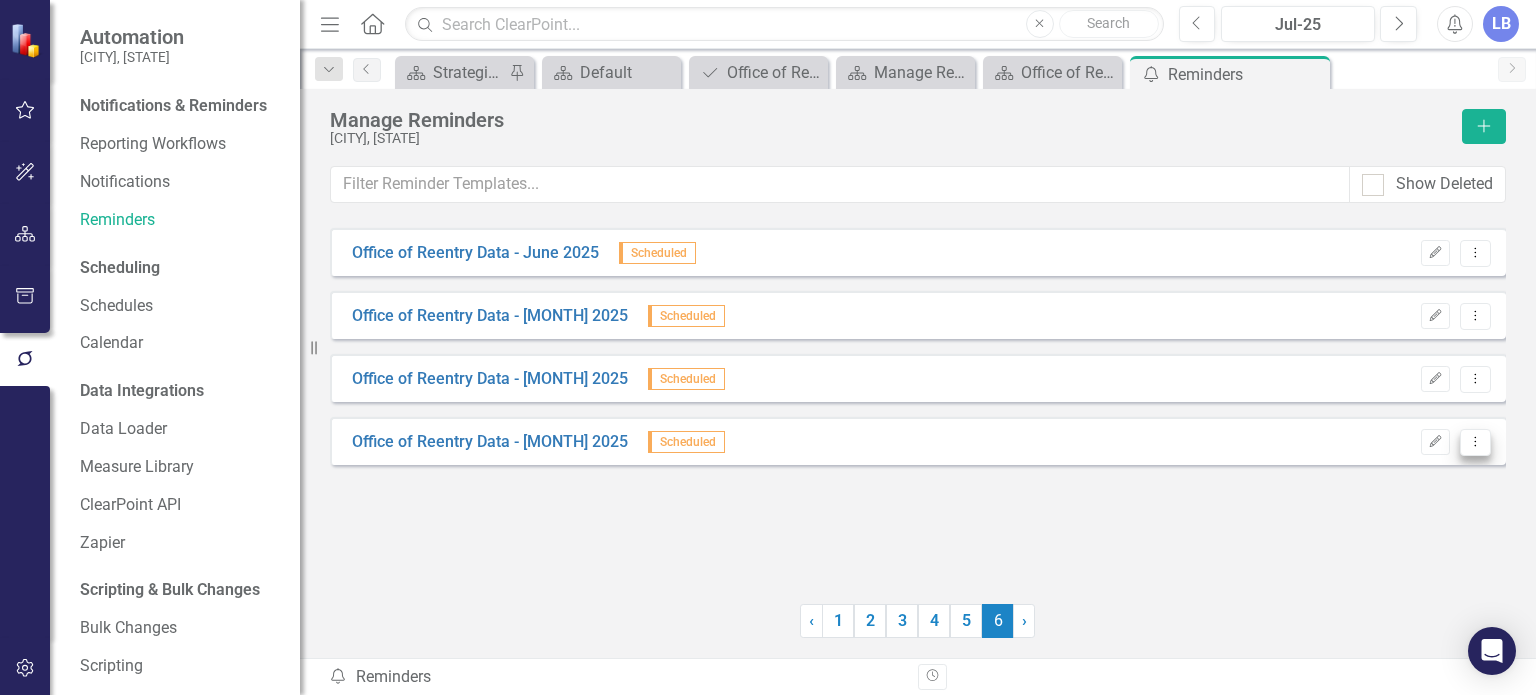 click on "Dropdown Menu" 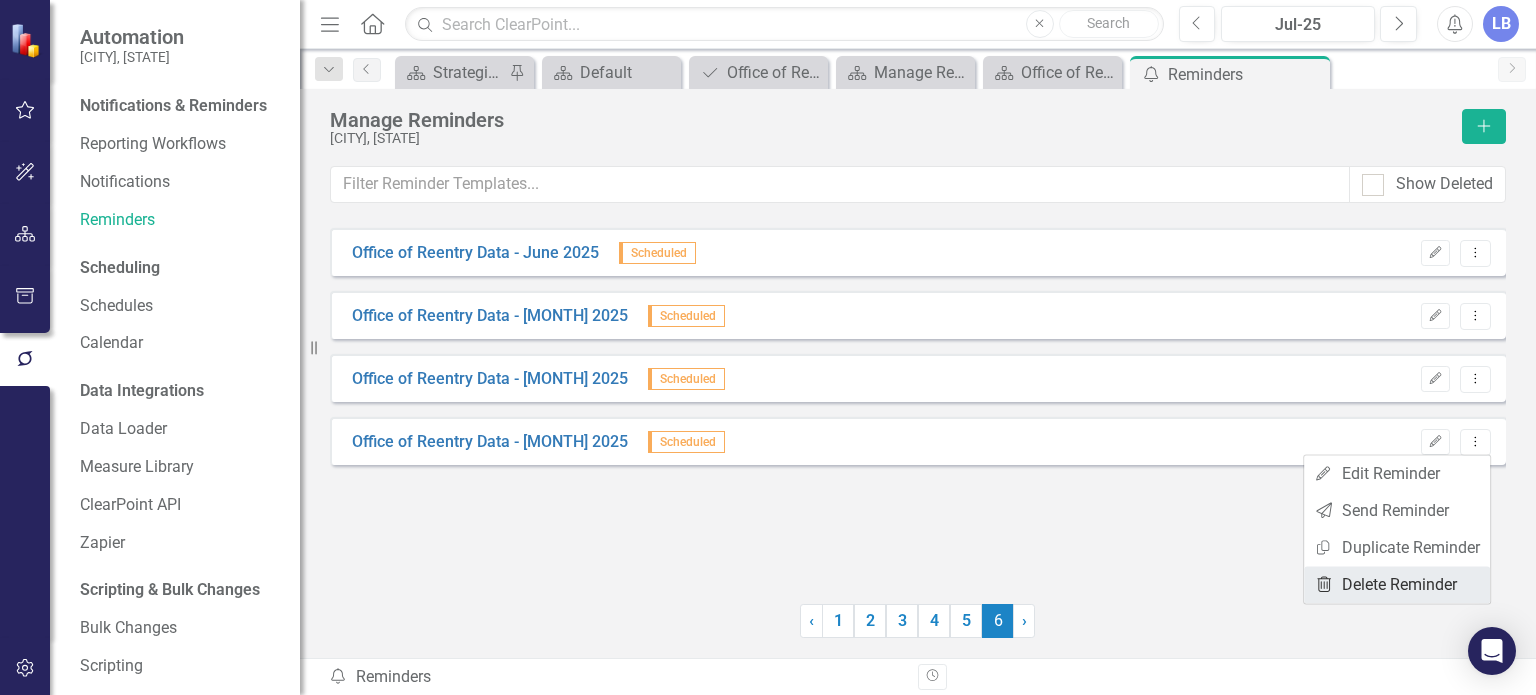 click on "Trash Delete Reminder" at bounding box center (1397, 584) 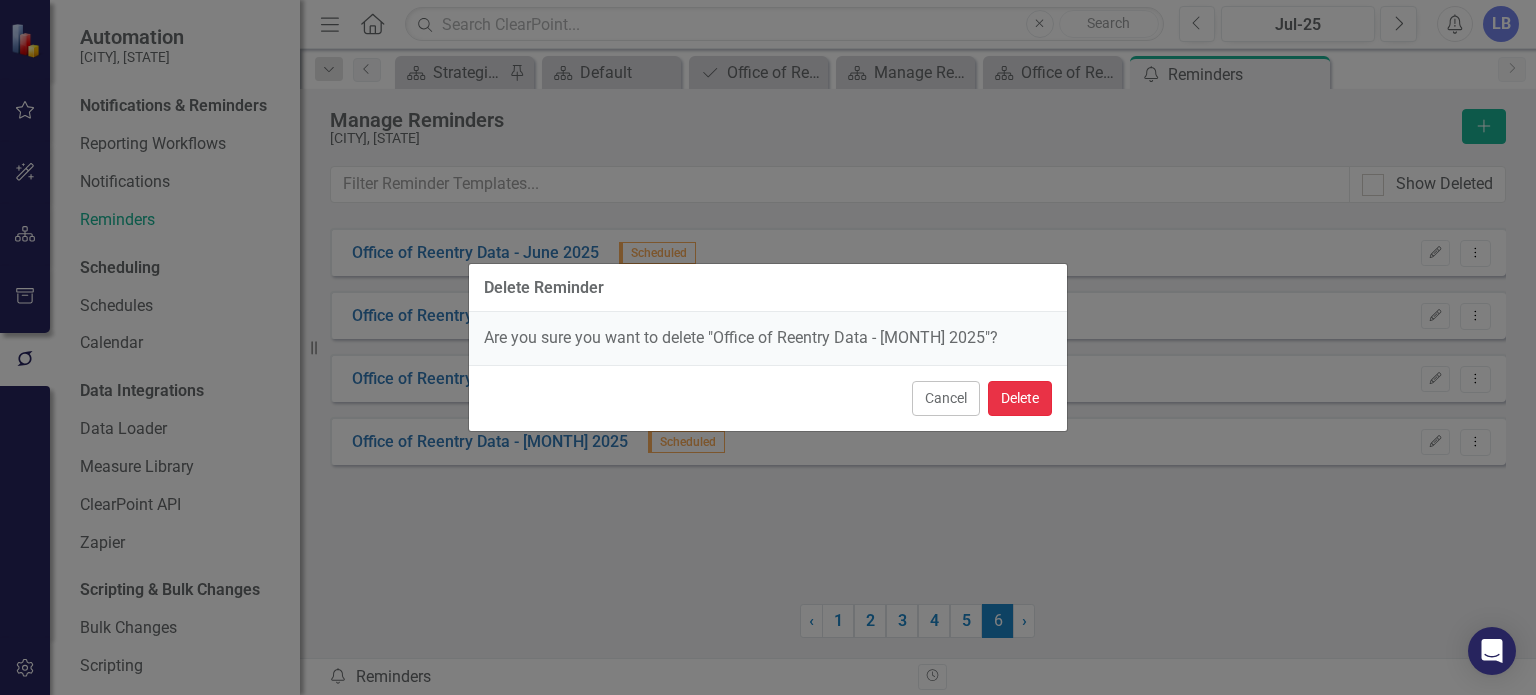 click on "Delete" at bounding box center (1020, 398) 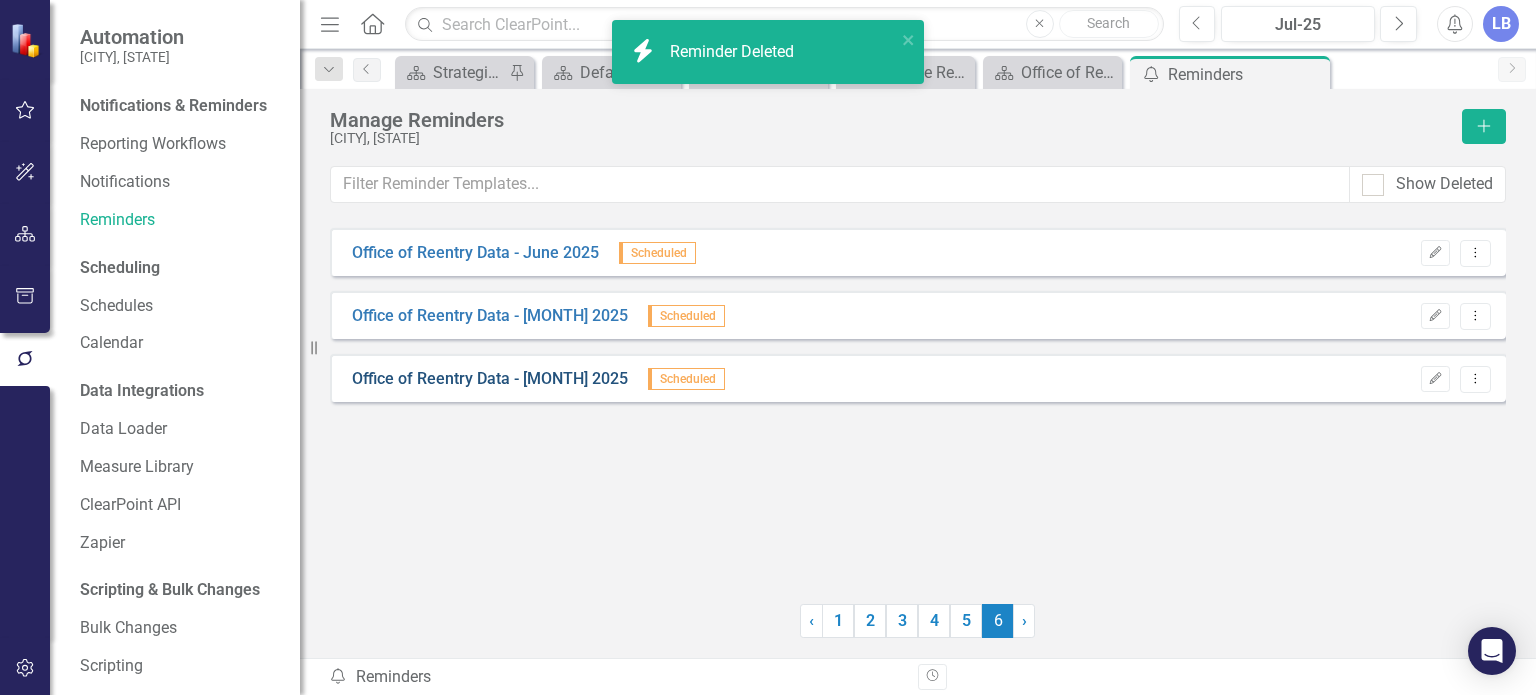 click on "Office of Reentry Data - [MONTH] 2025" at bounding box center [490, 379] 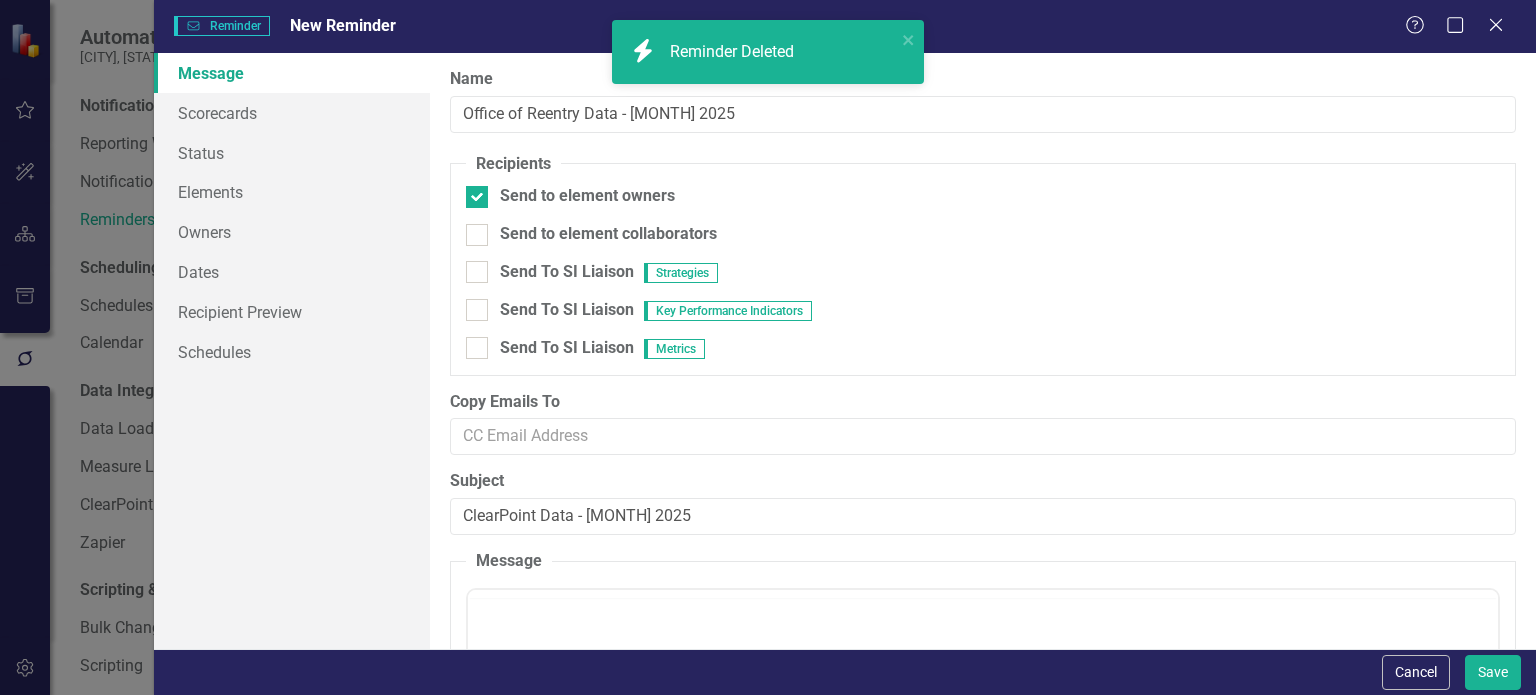 checkbox on "true" 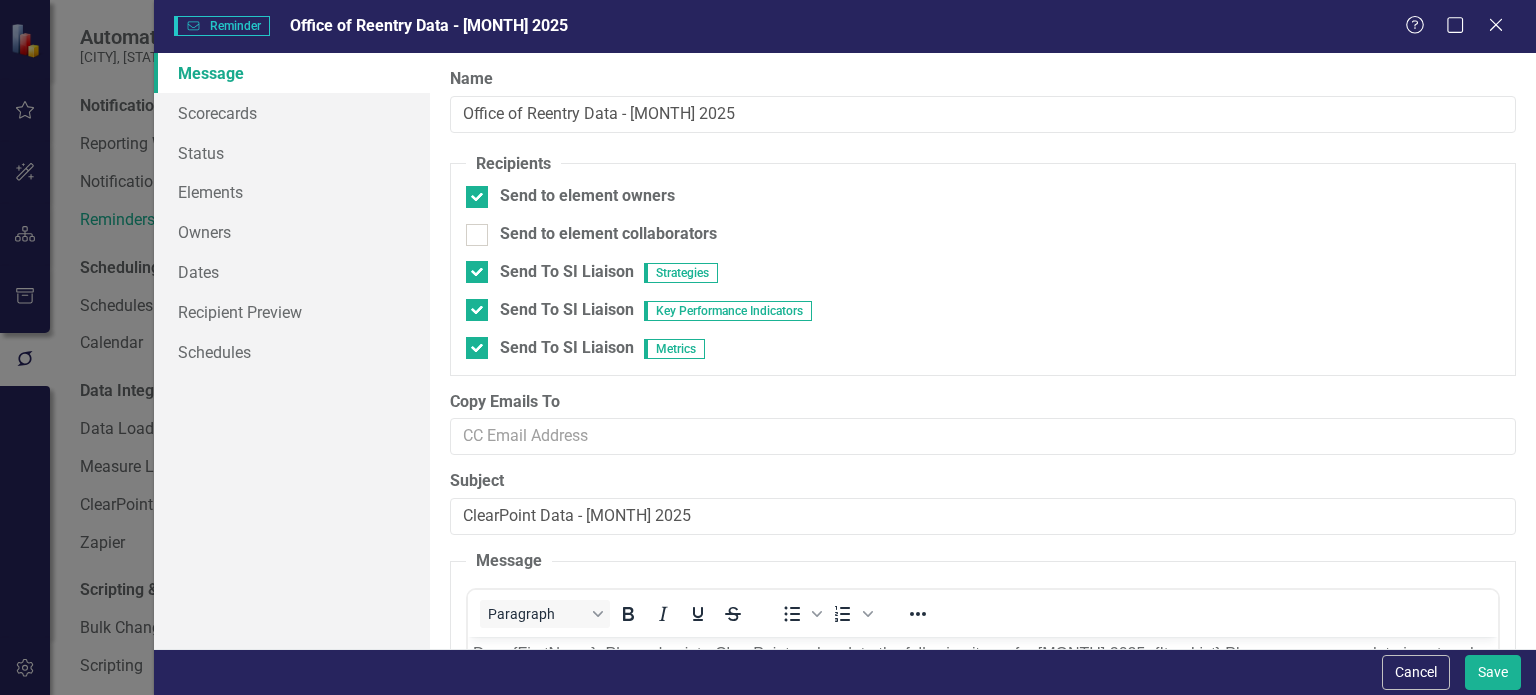 scroll, scrollTop: 0, scrollLeft: 0, axis: both 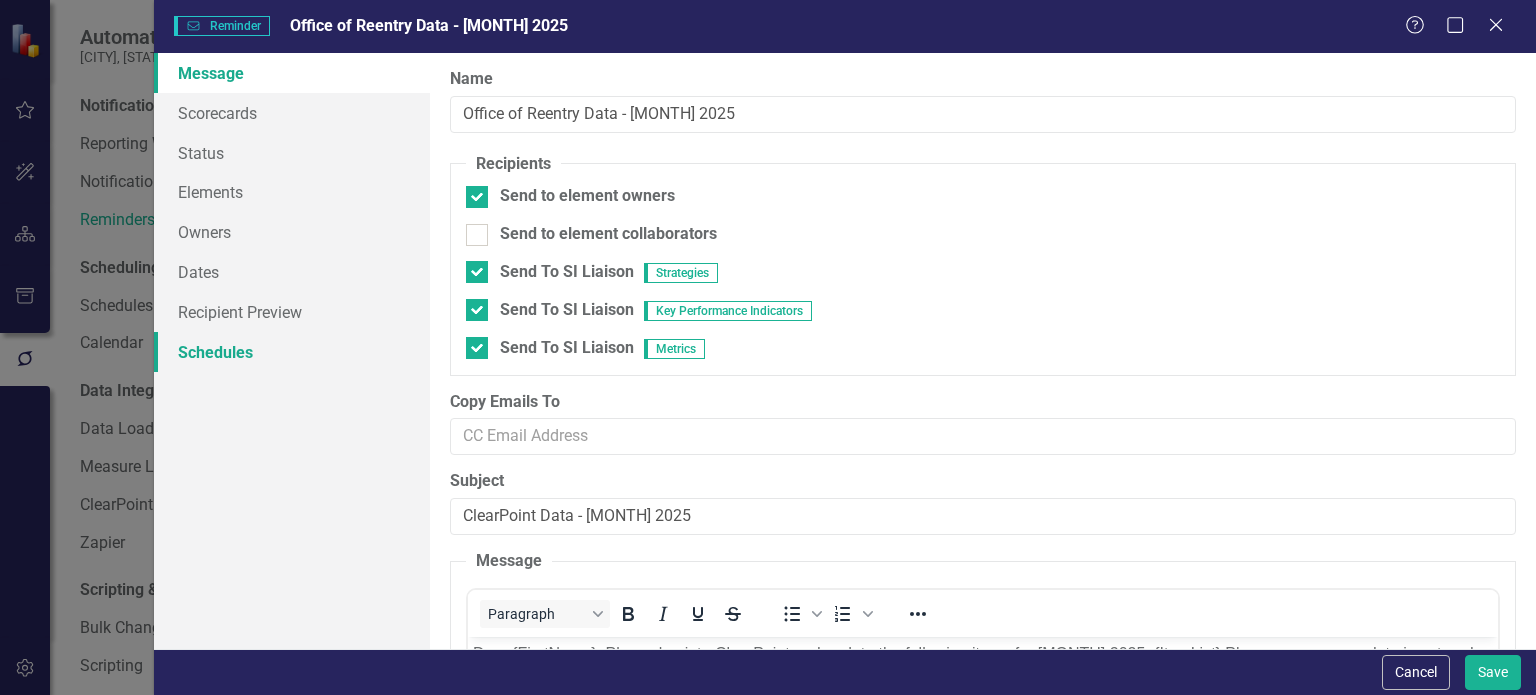 click on "Schedules" at bounding box center [292, 352] 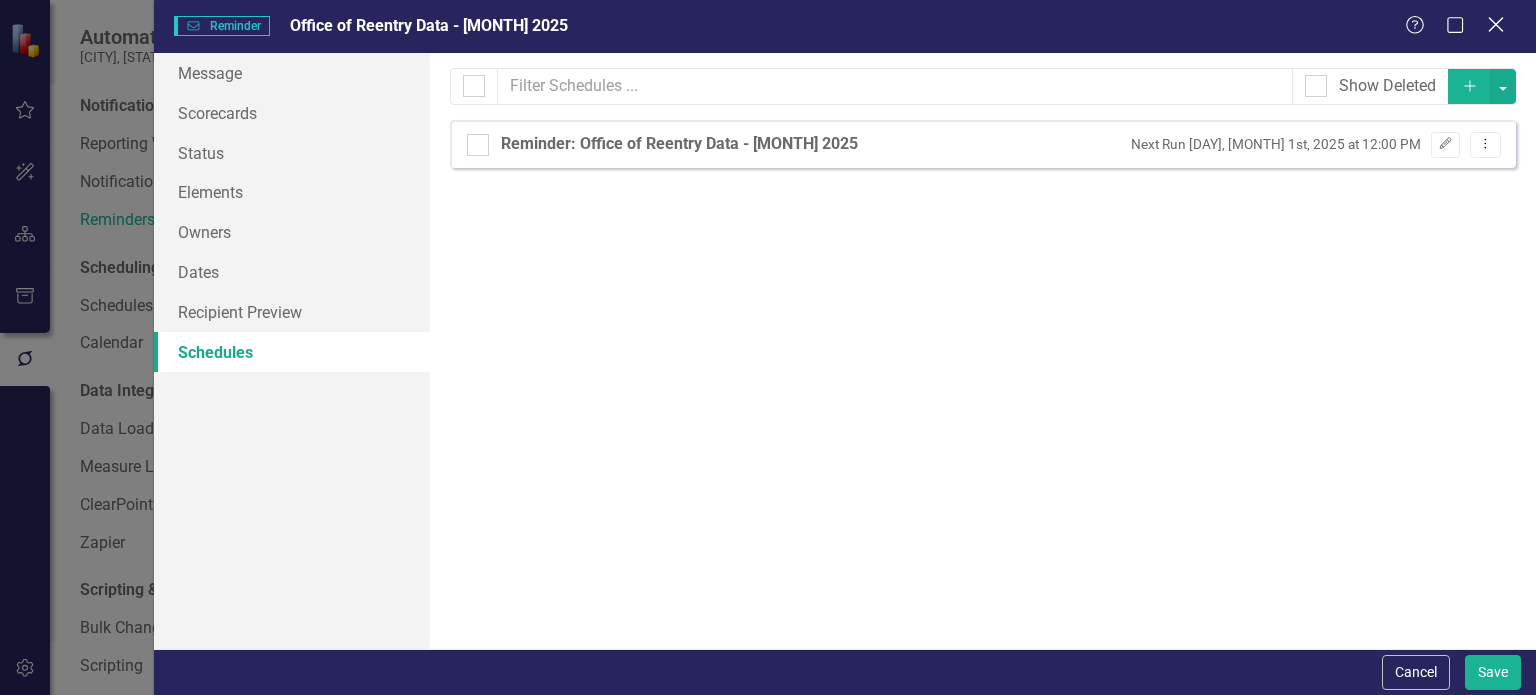 click on "Close" 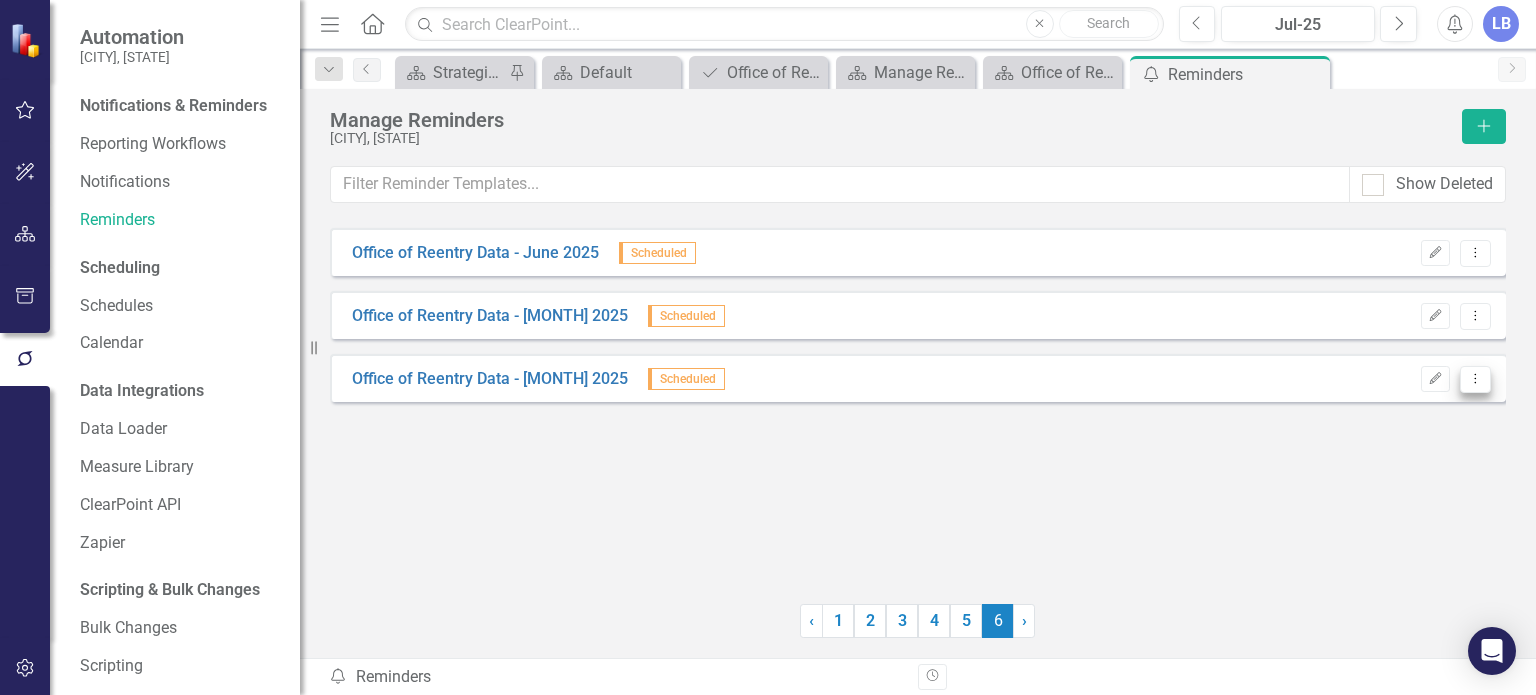 click on "Dropdown Menu" 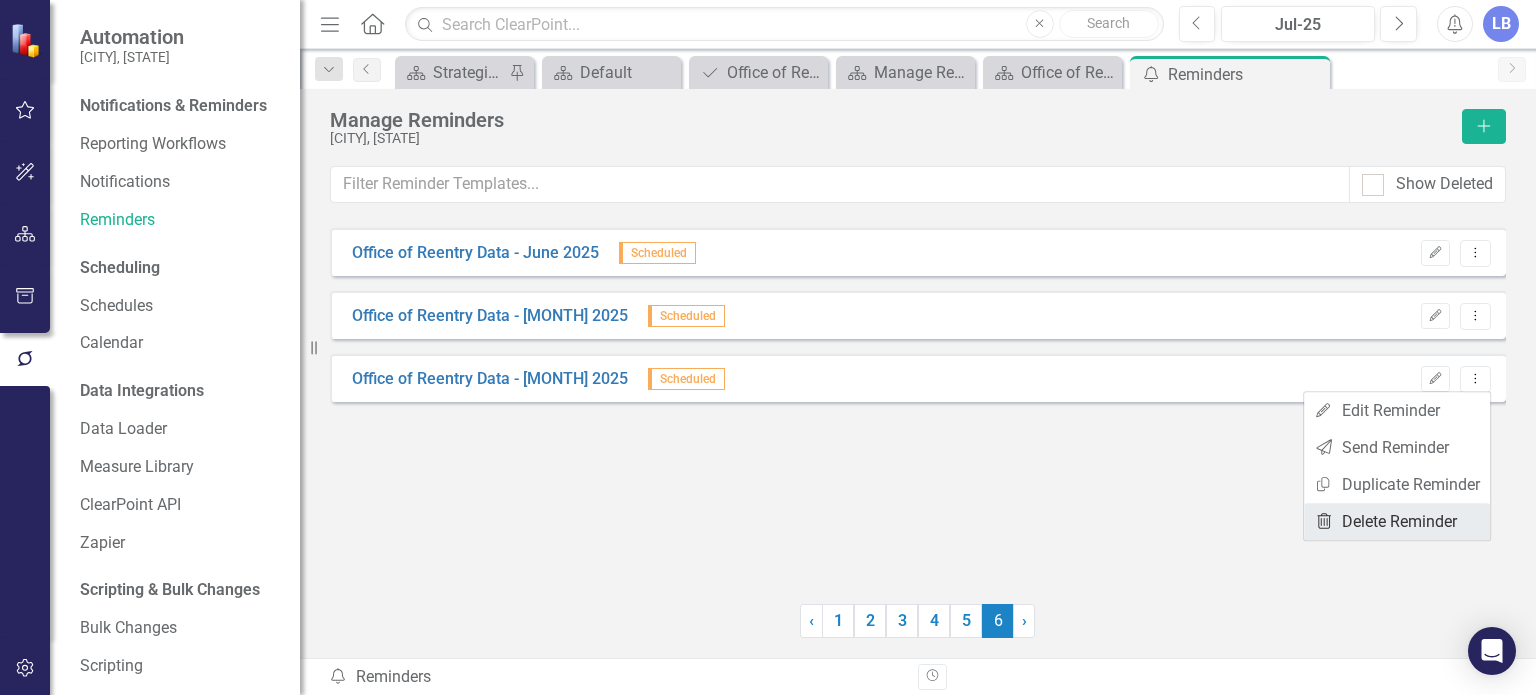 click on "Trash Delete Reminder" at bounding box center (1397, 521) 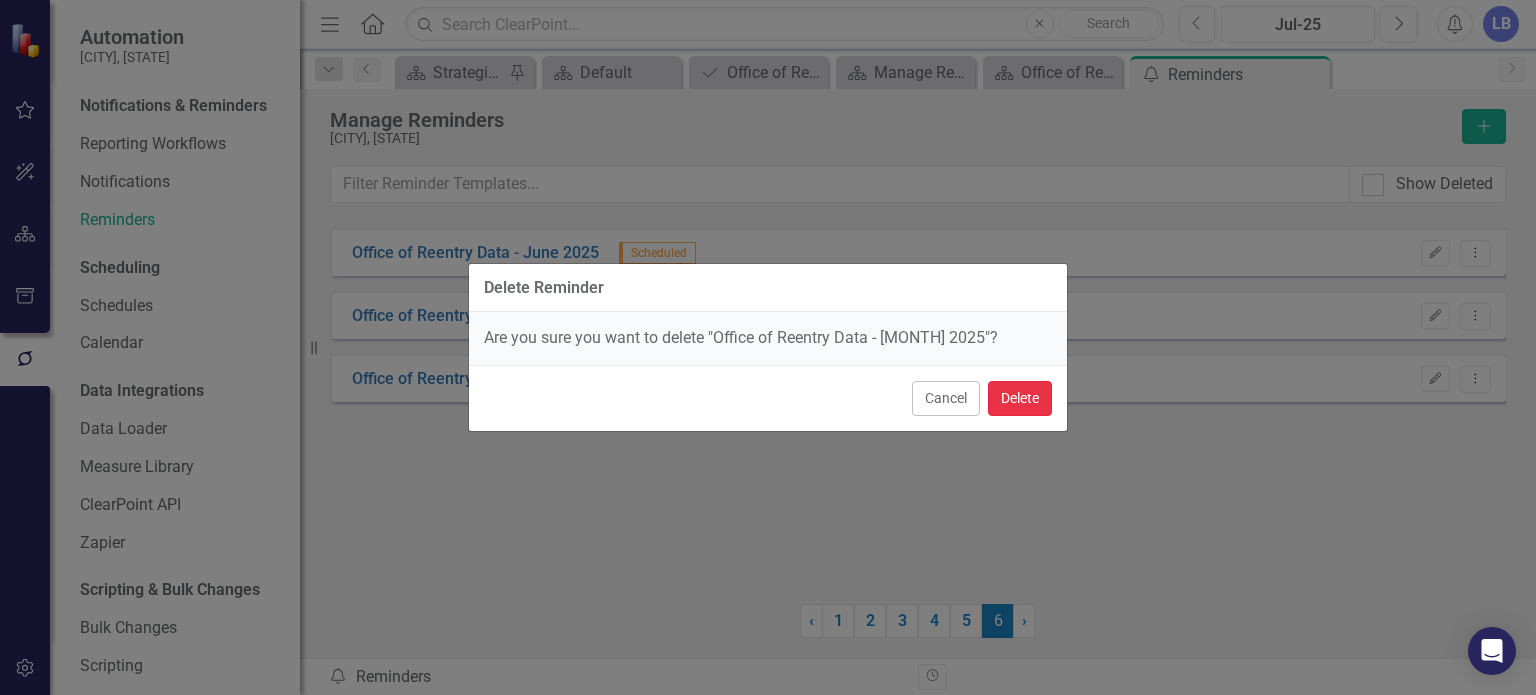click on "Delete" at bounding box center (1020, 398) 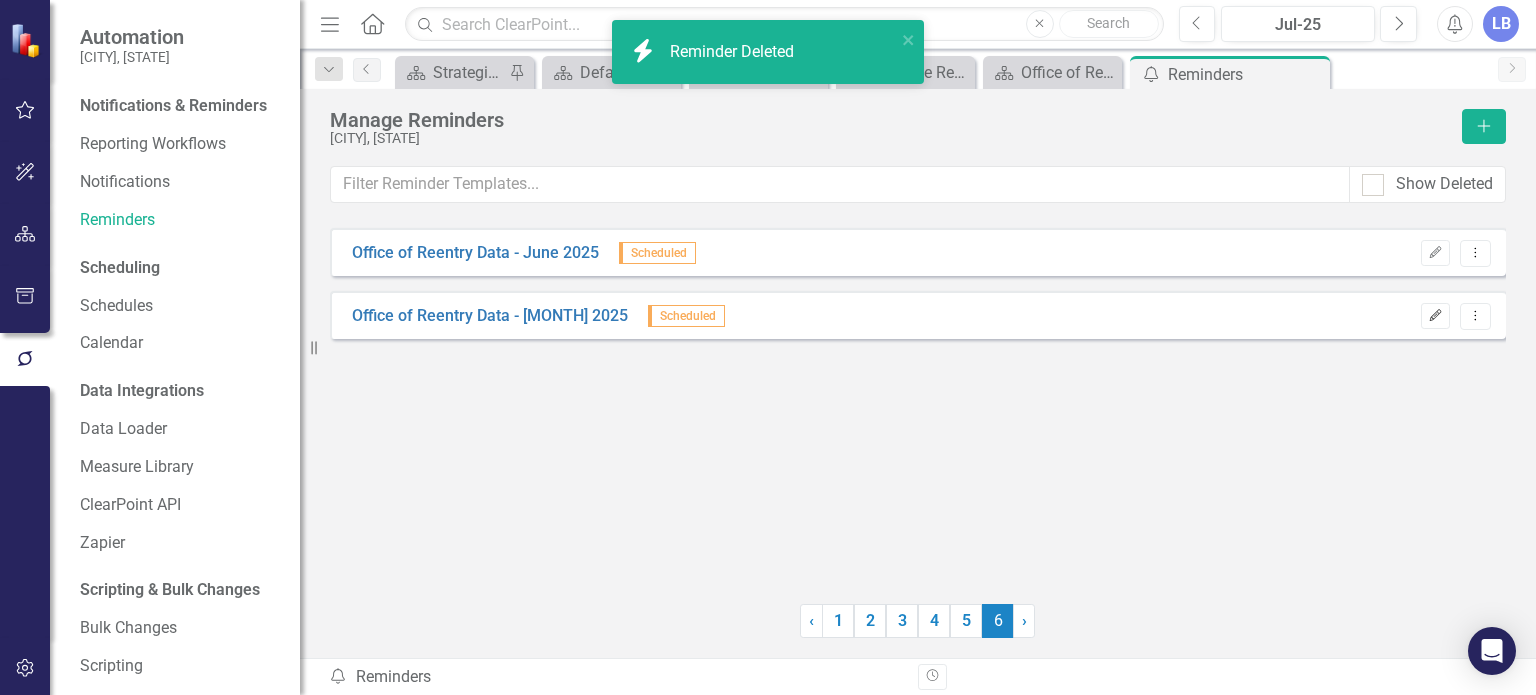 click on "Edit" 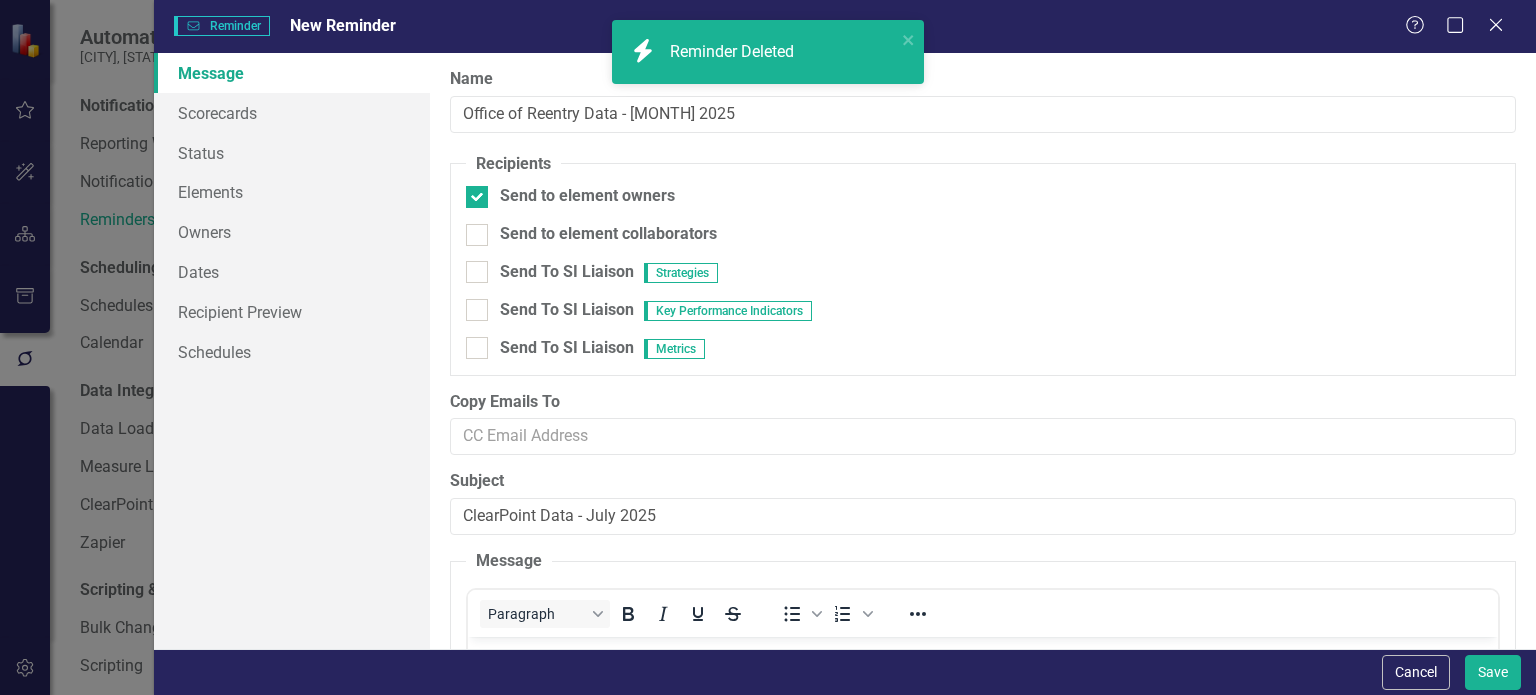 checkbox on "true" 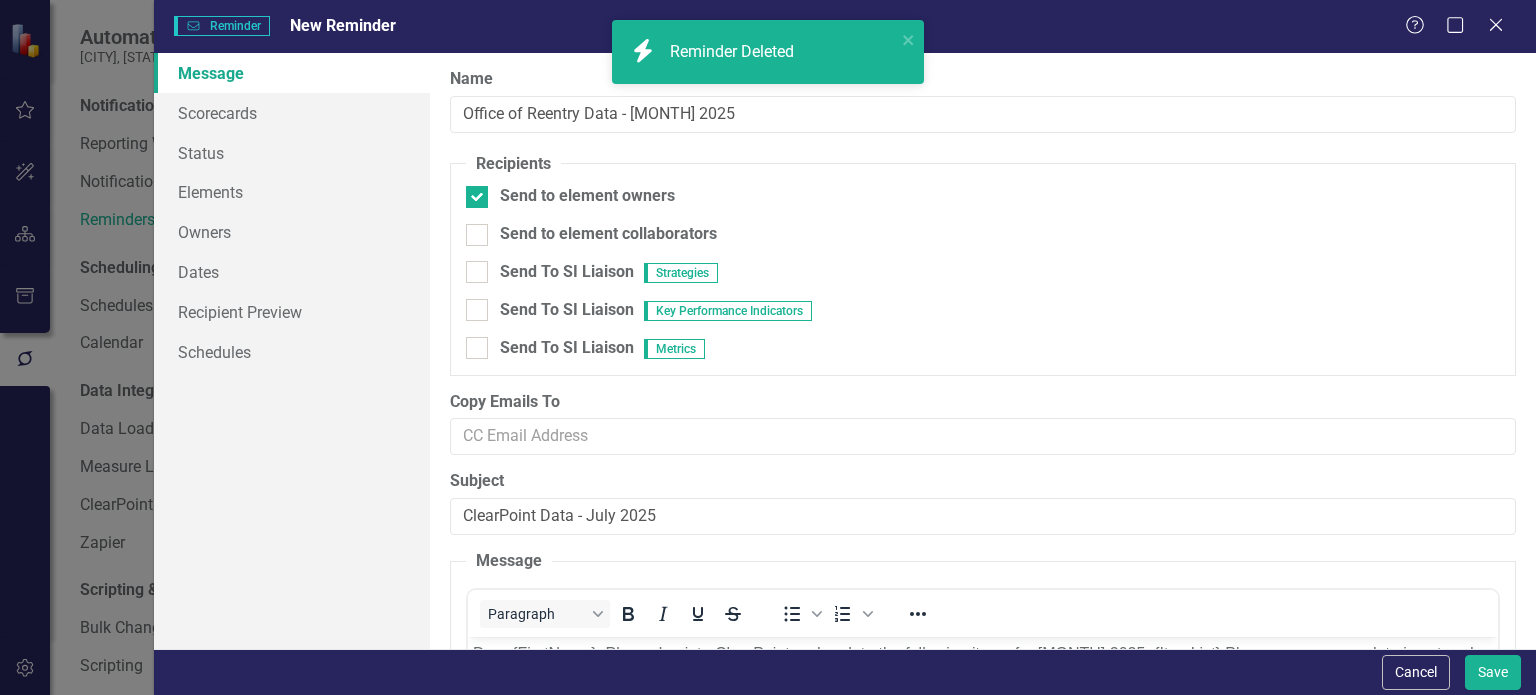 scroll, scrollTop: 0, scrollLeft: 0, axis: both 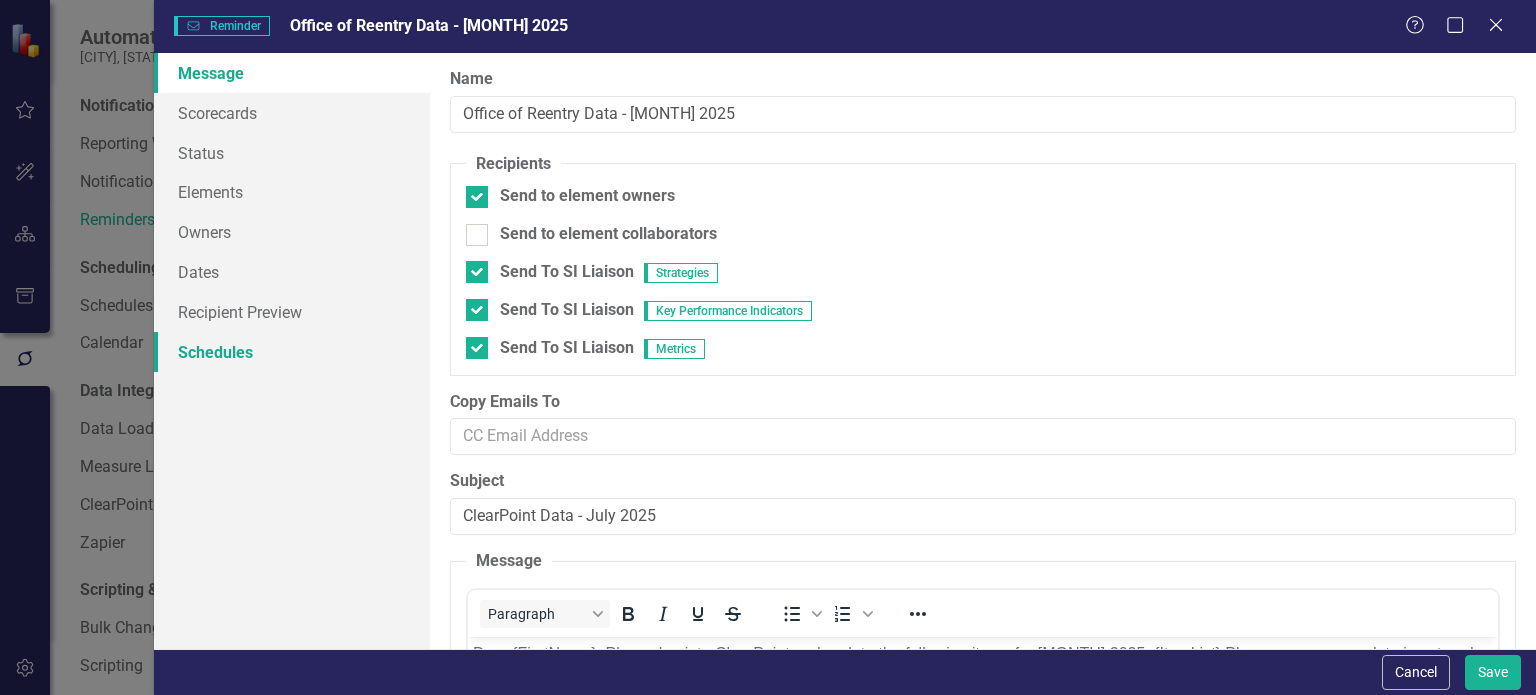 click on "Schedules" at bounding box center (292, 352) 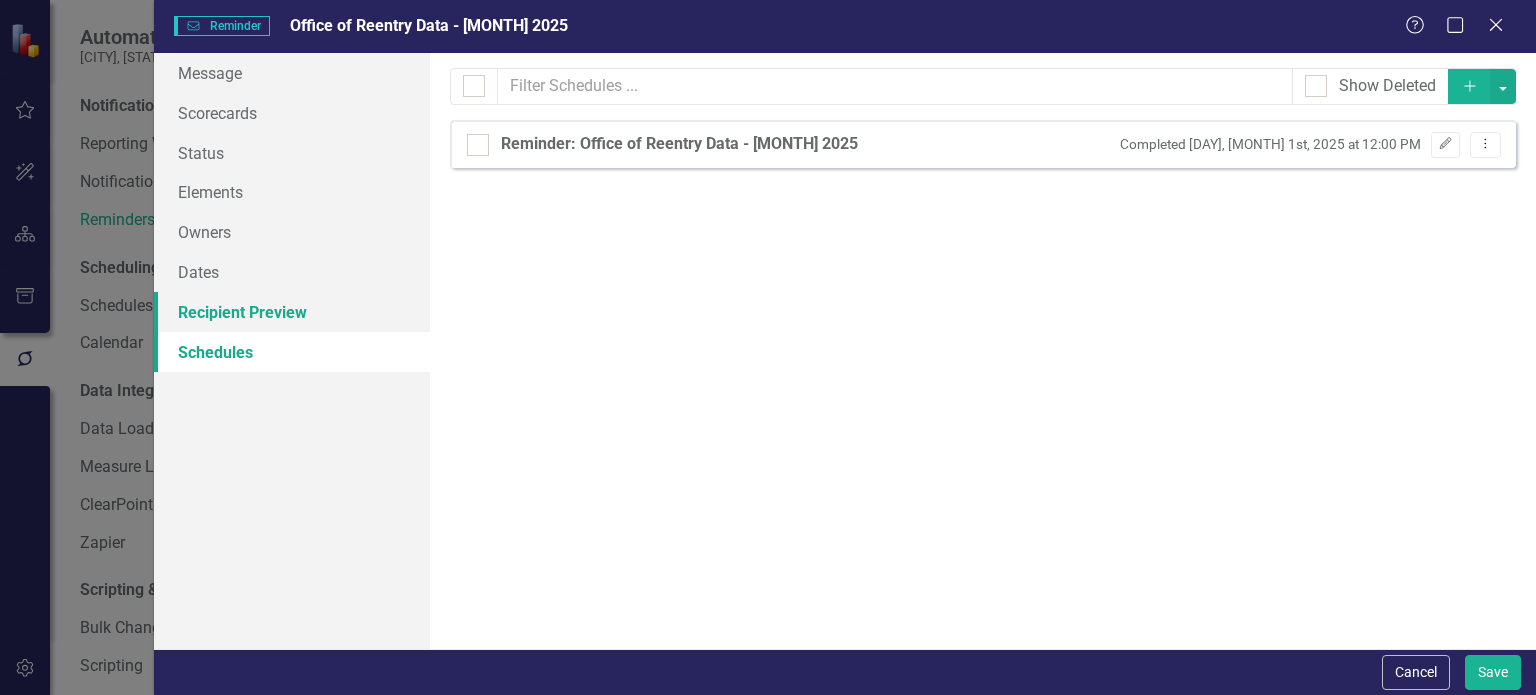 click on "Recipient Preview" at bounding box center (292, 312) 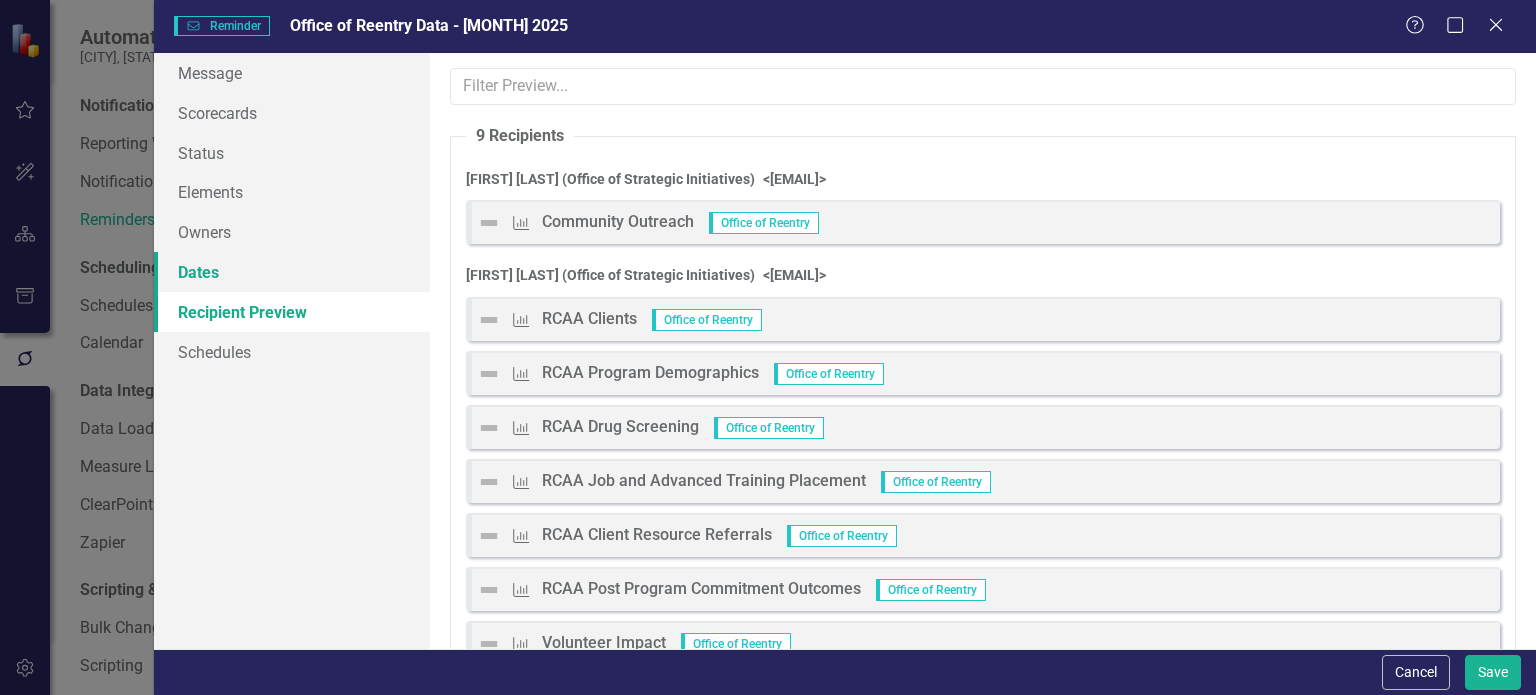 click on "Dates" at bounding box center [292, 272] 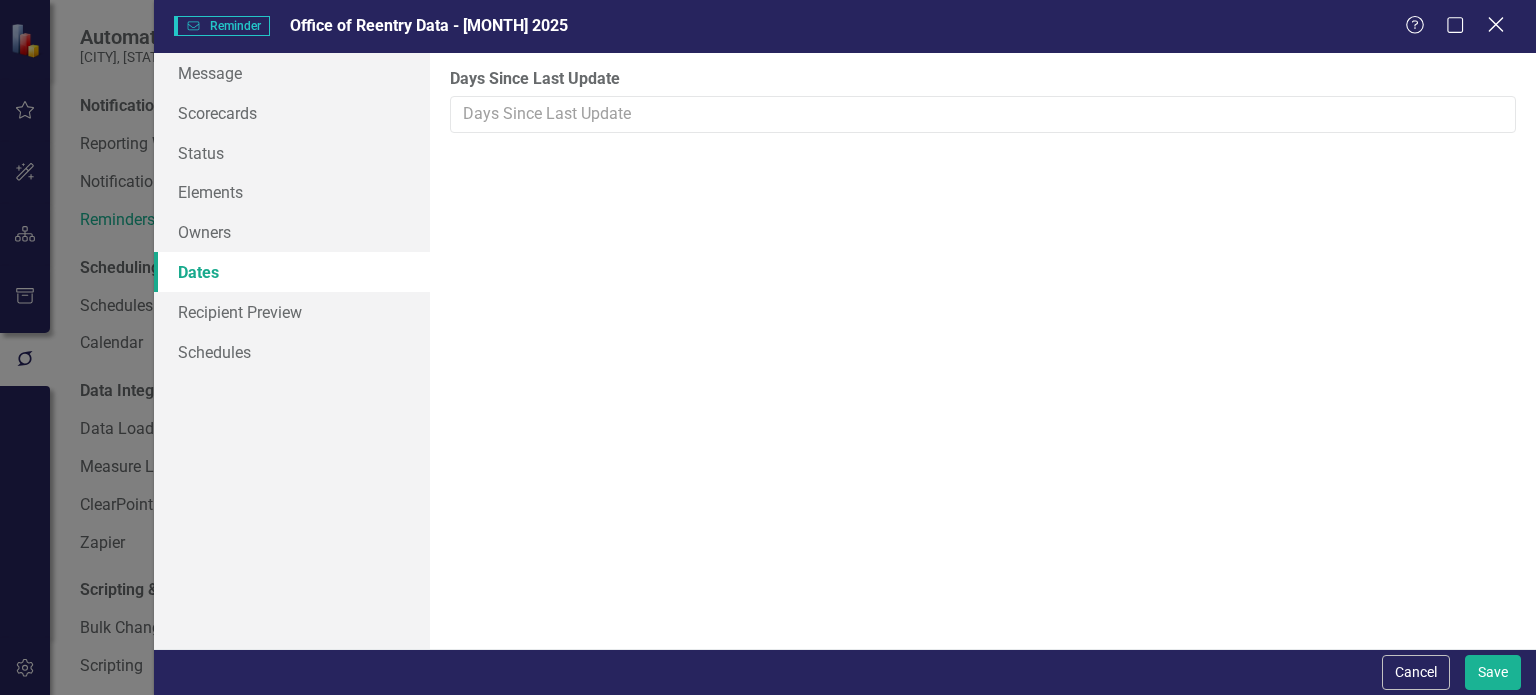 click on "Close" 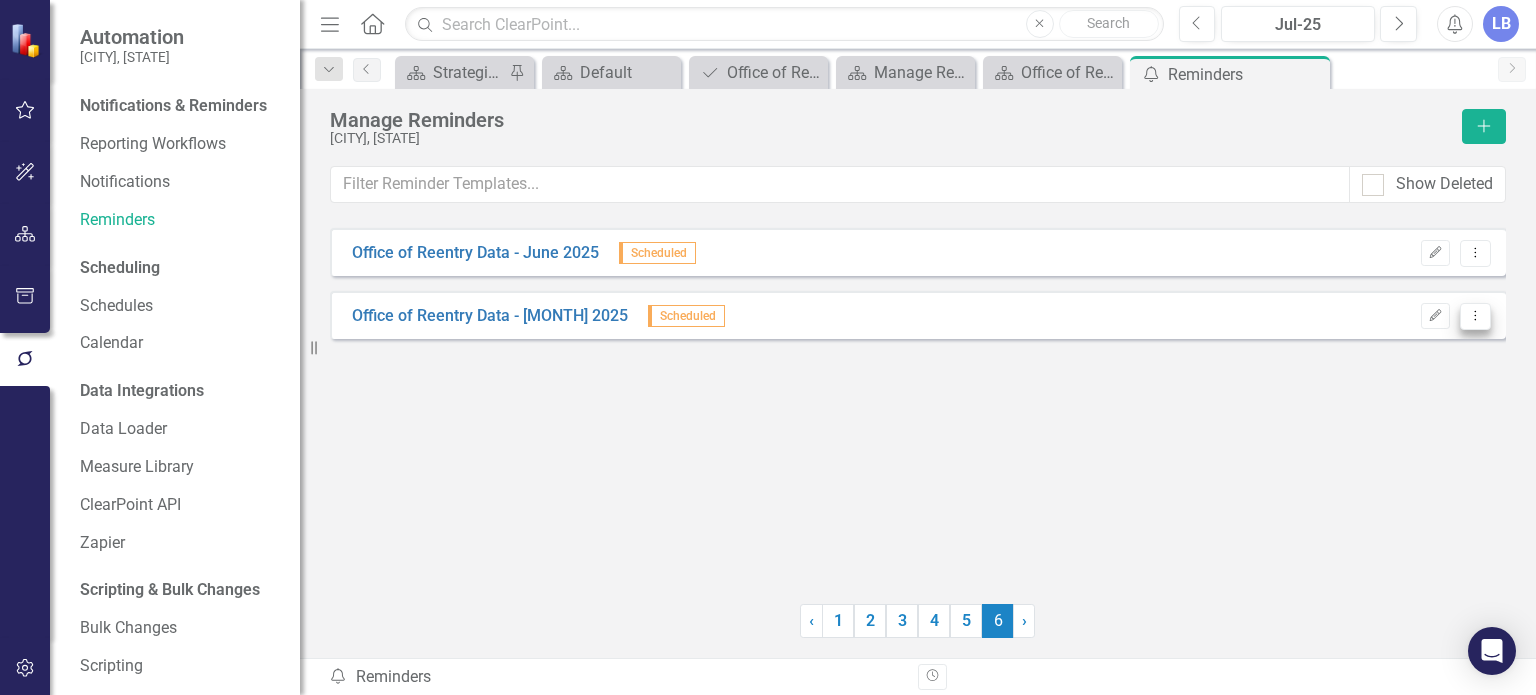 click on "Dropdown Menu" 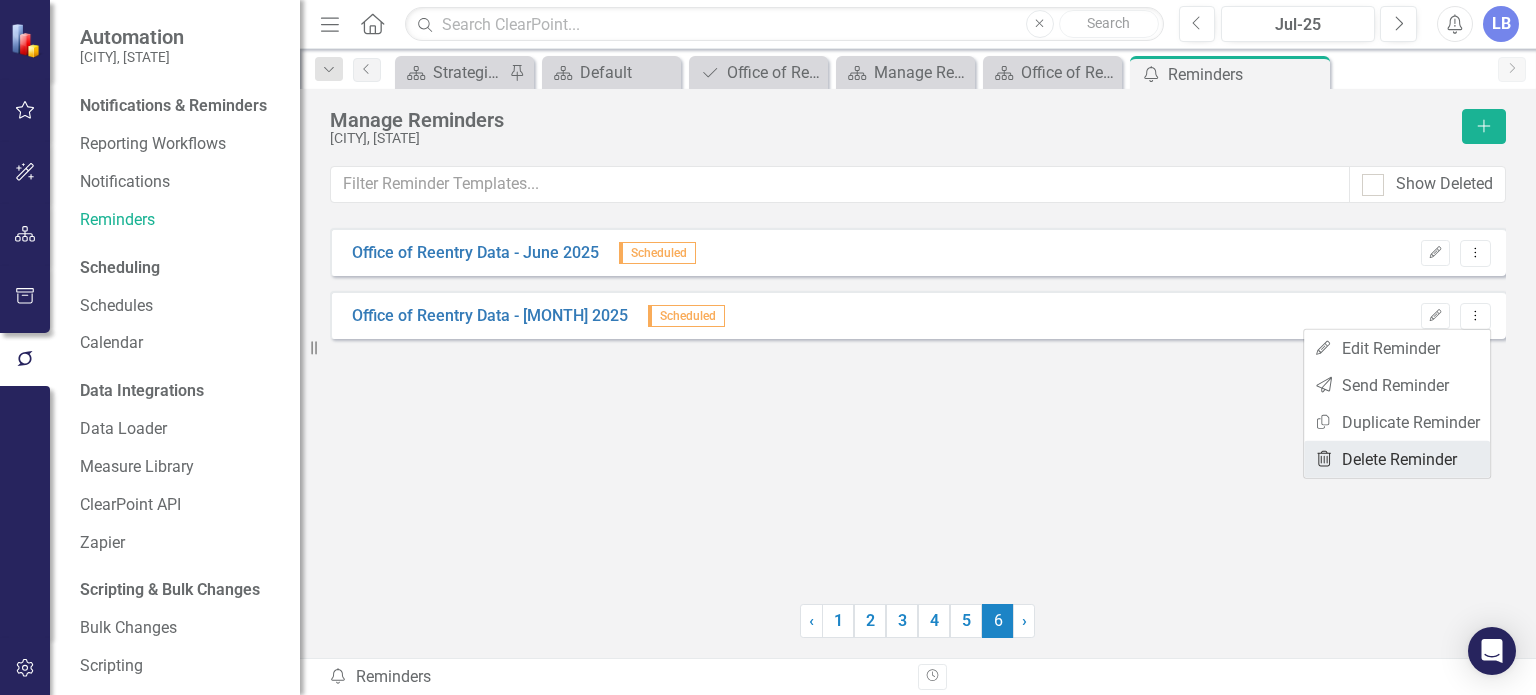 click on "Trash Delete Reminder" at bounding box center (1397, 459) 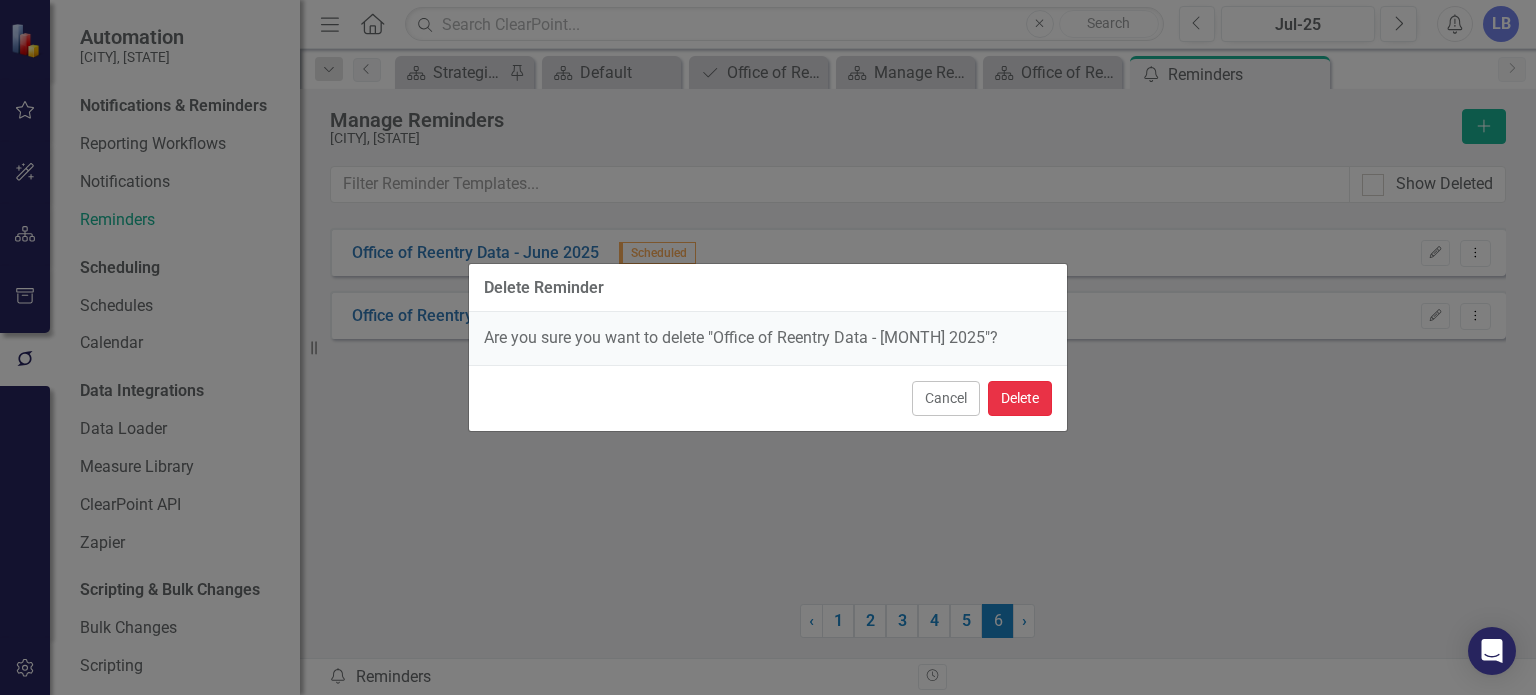 click on "Delete" at bounding box center (1020, 398) 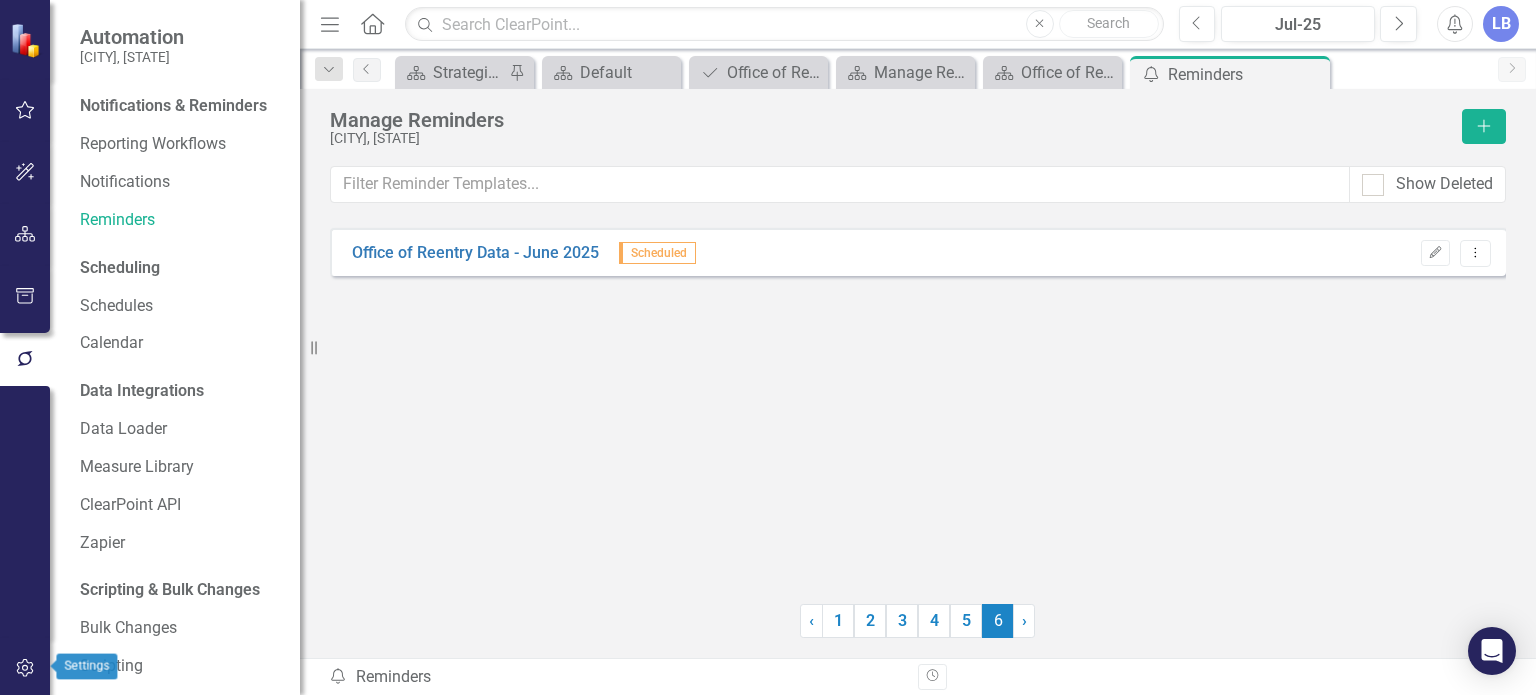 click 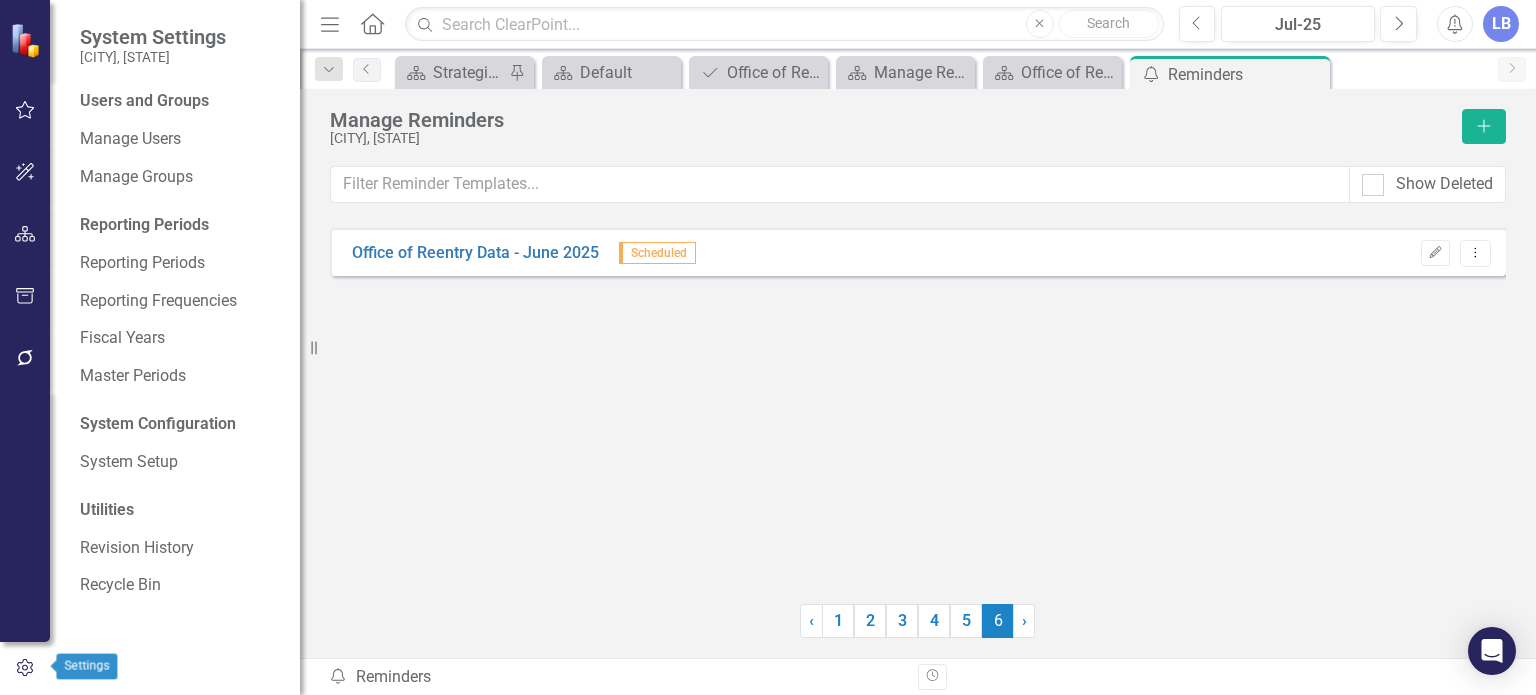 click 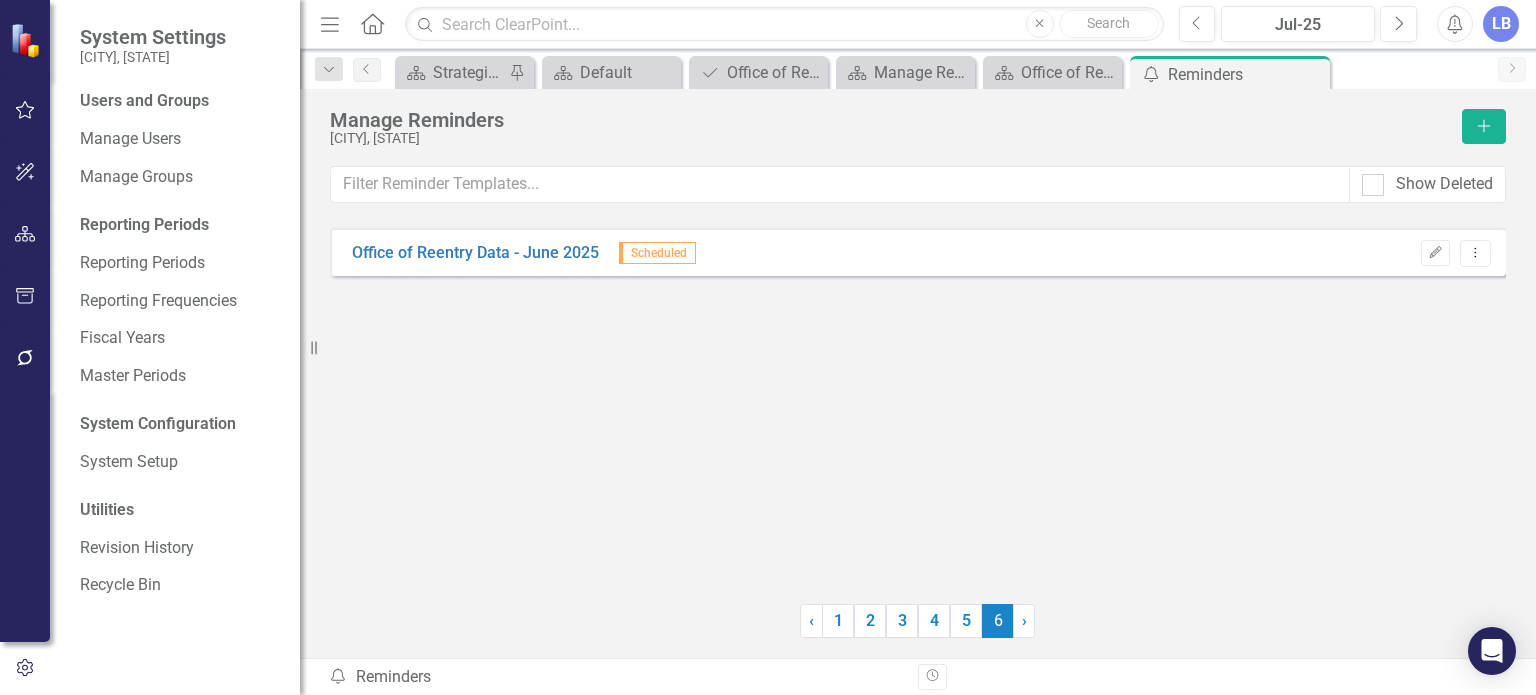 click on "LB" at bounding box center [1501, 24] 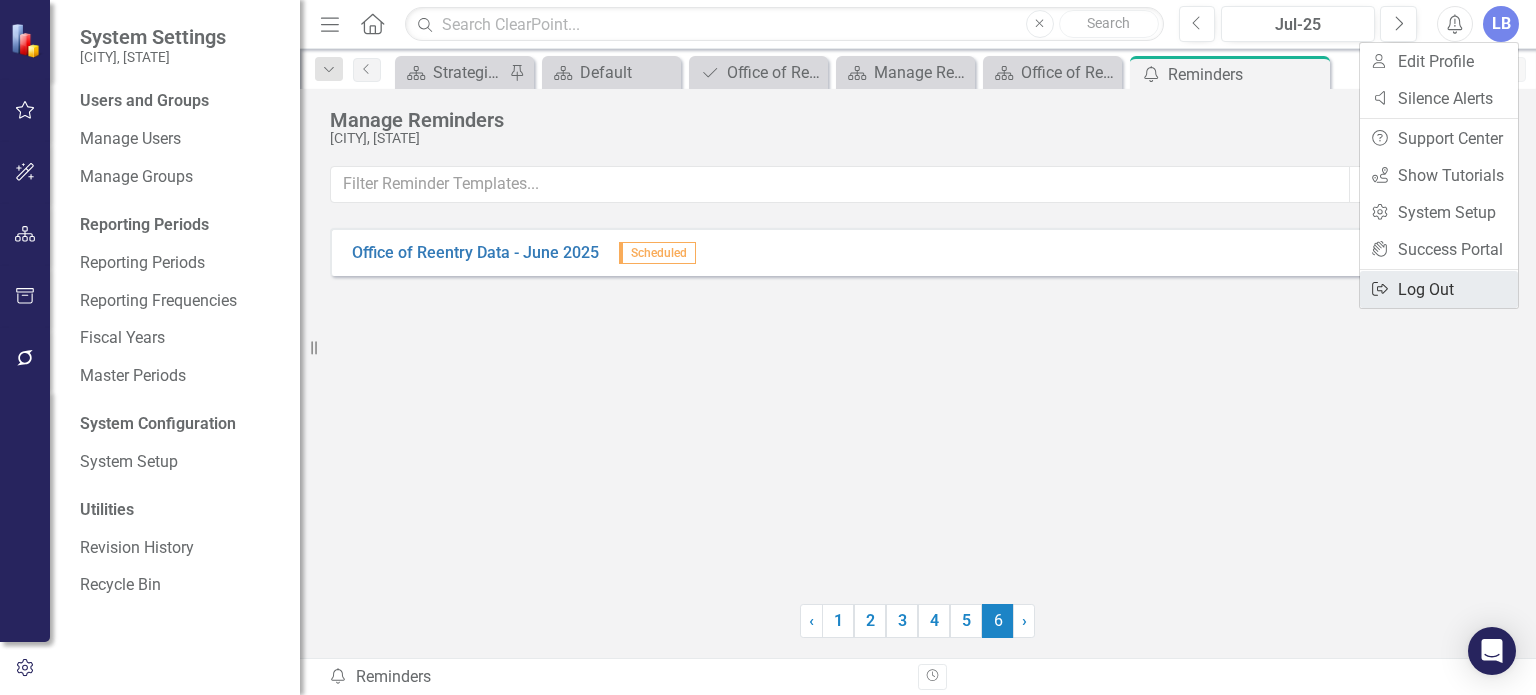 click on "Logout Log Out" at bounding box center (1439, 289) 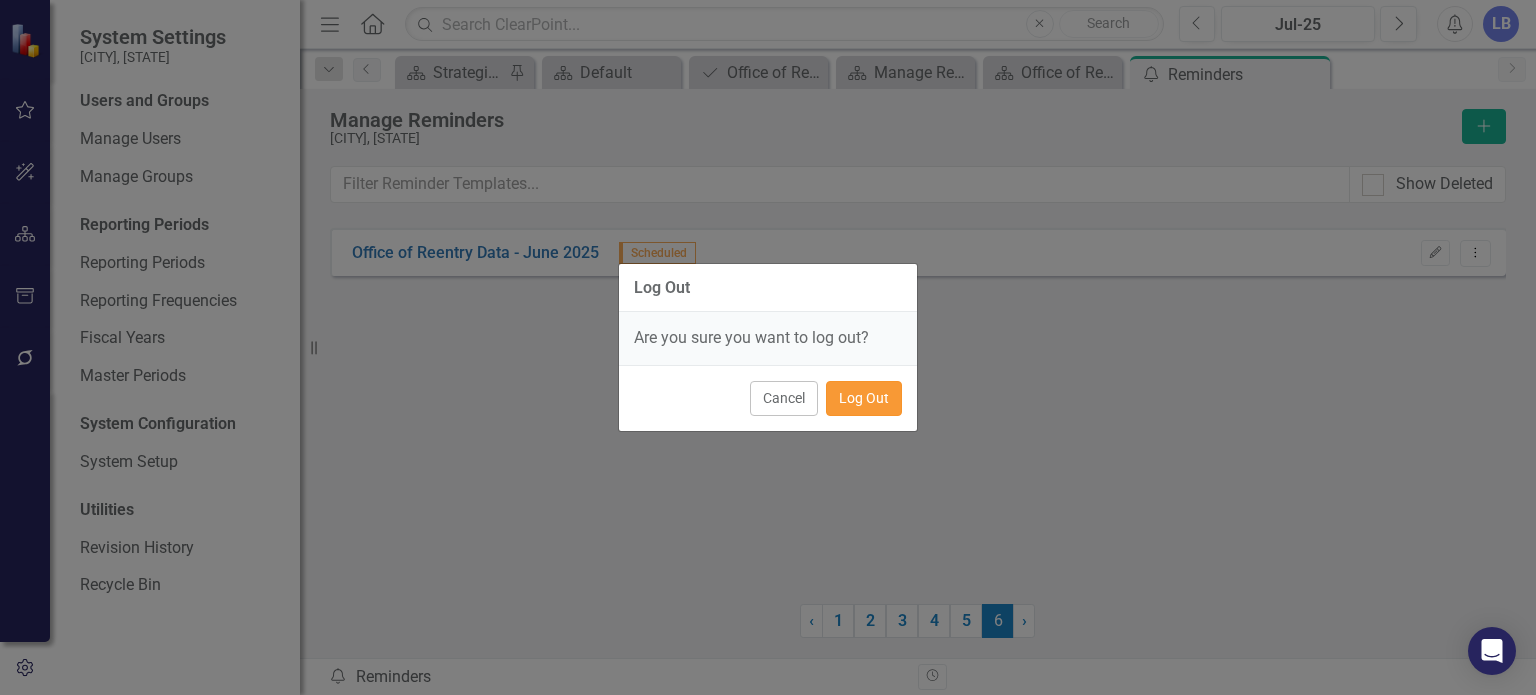 click on "Log Out" at bounding box center [864, 398] 